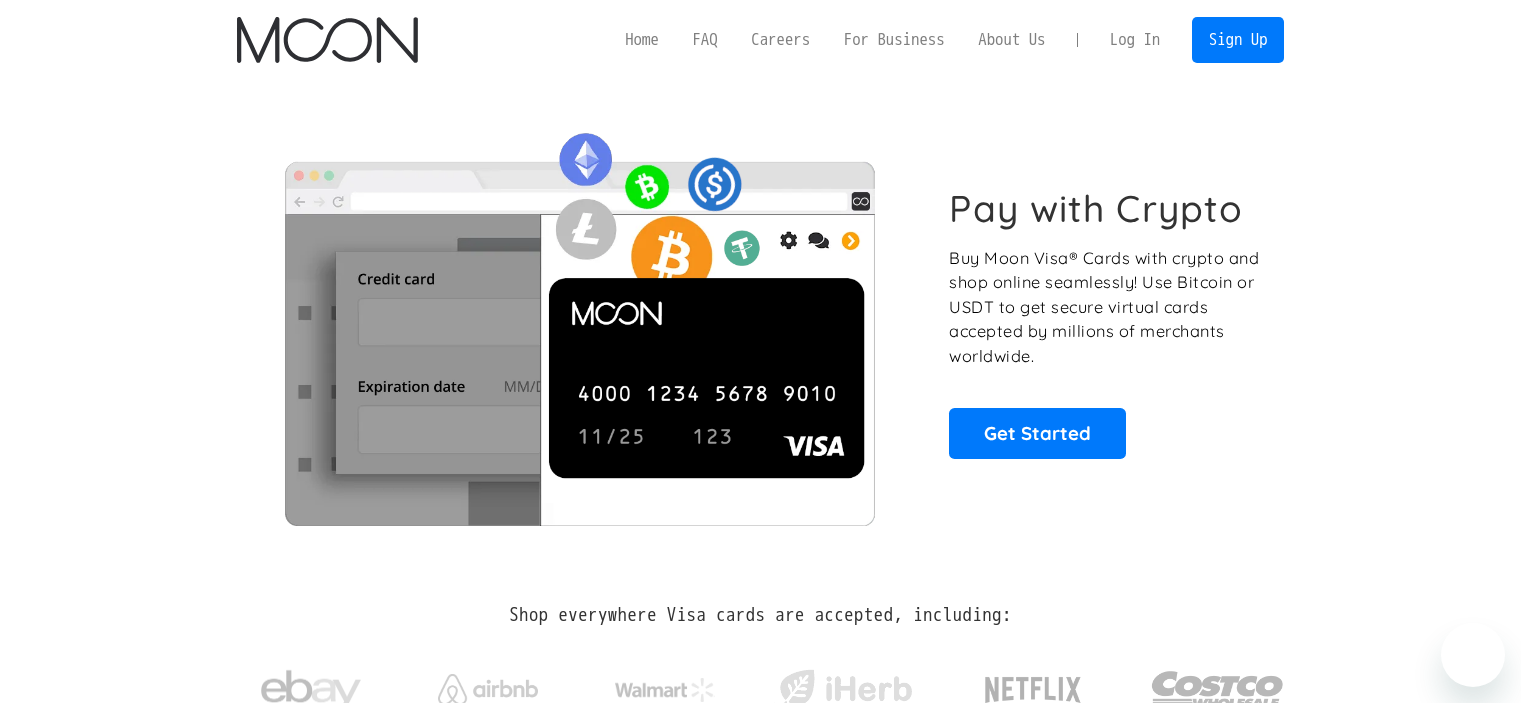 scroll, scrollTop: 0, scrollLeft: 0, axis: both 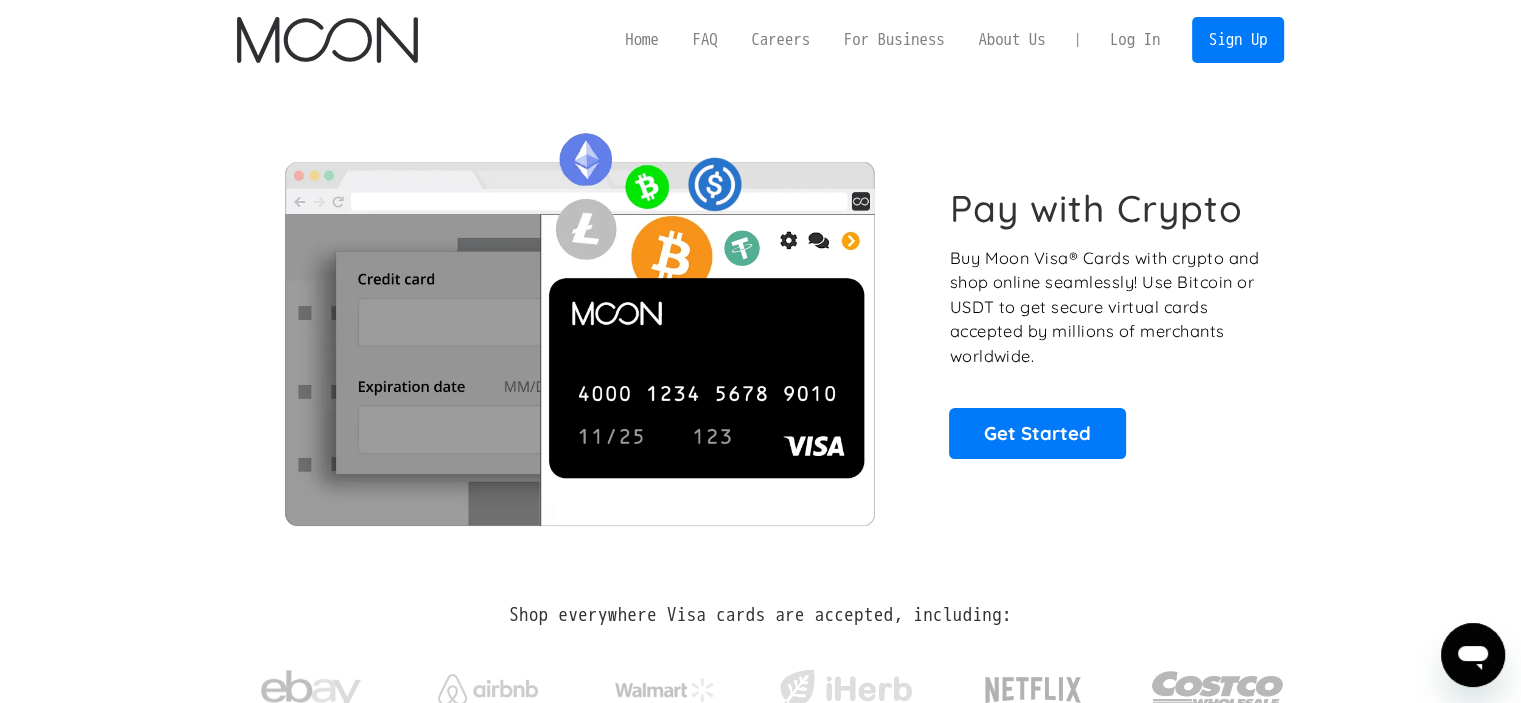 click on "Log In" at bounding box center [1135, 40] 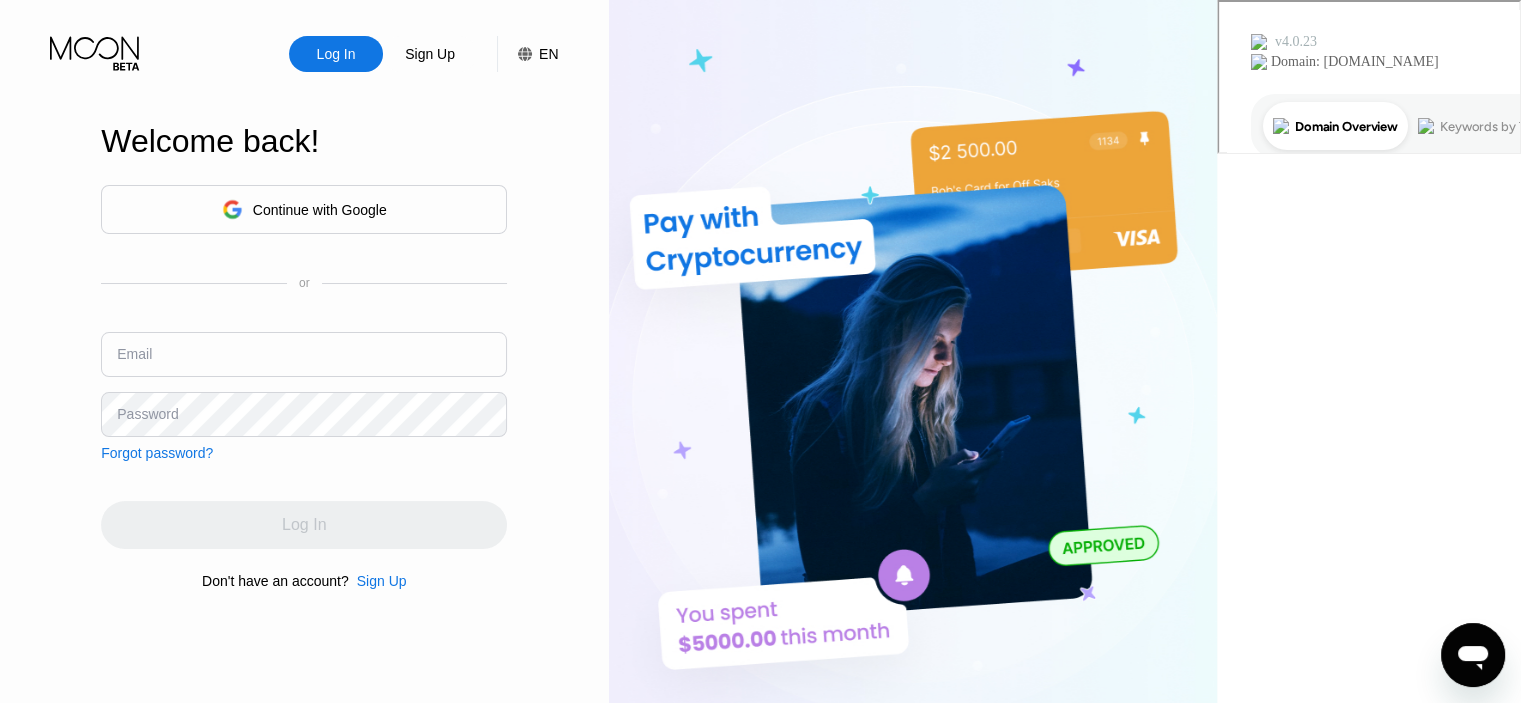 scroll, scrollTop: 0, scrollLeft: 0, axis: both 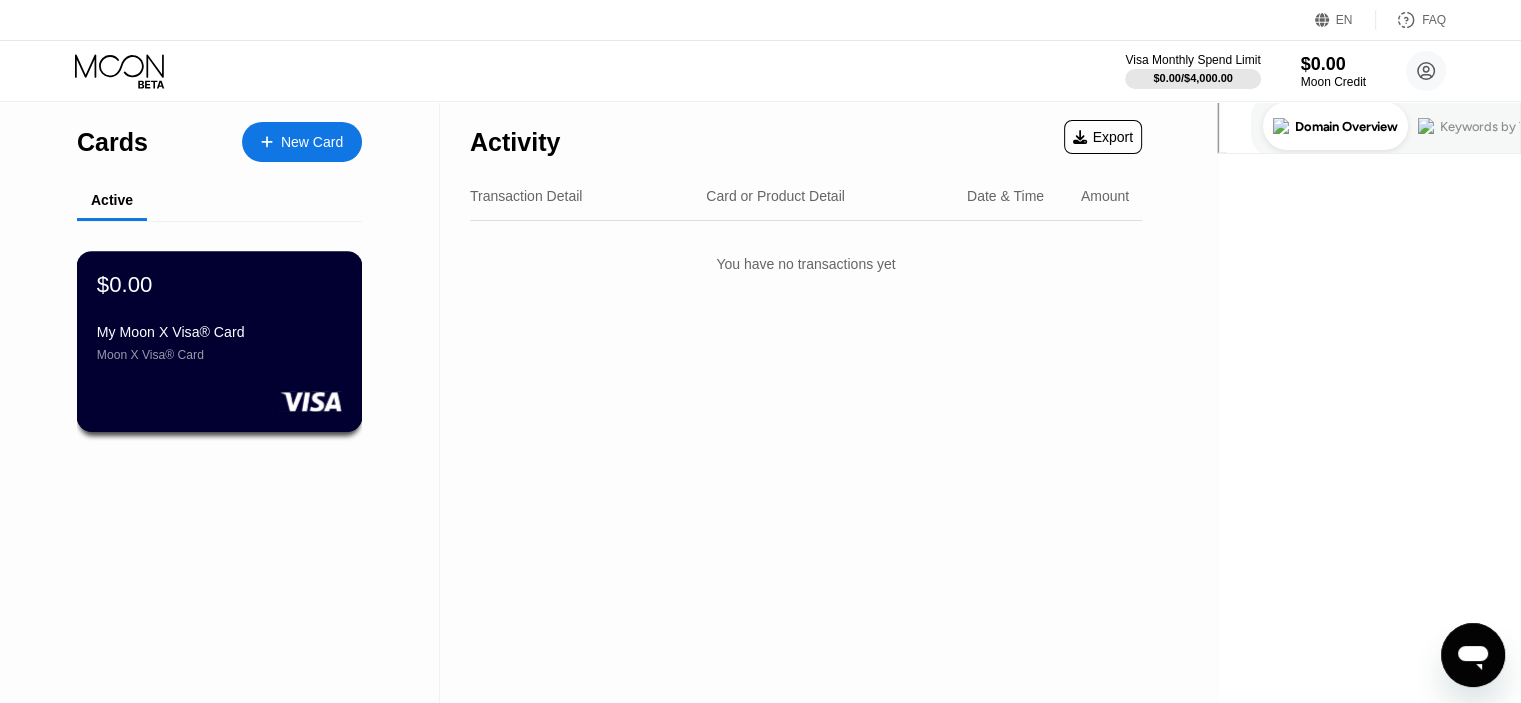 click on "$0.00" at bounding box center (219, 284) 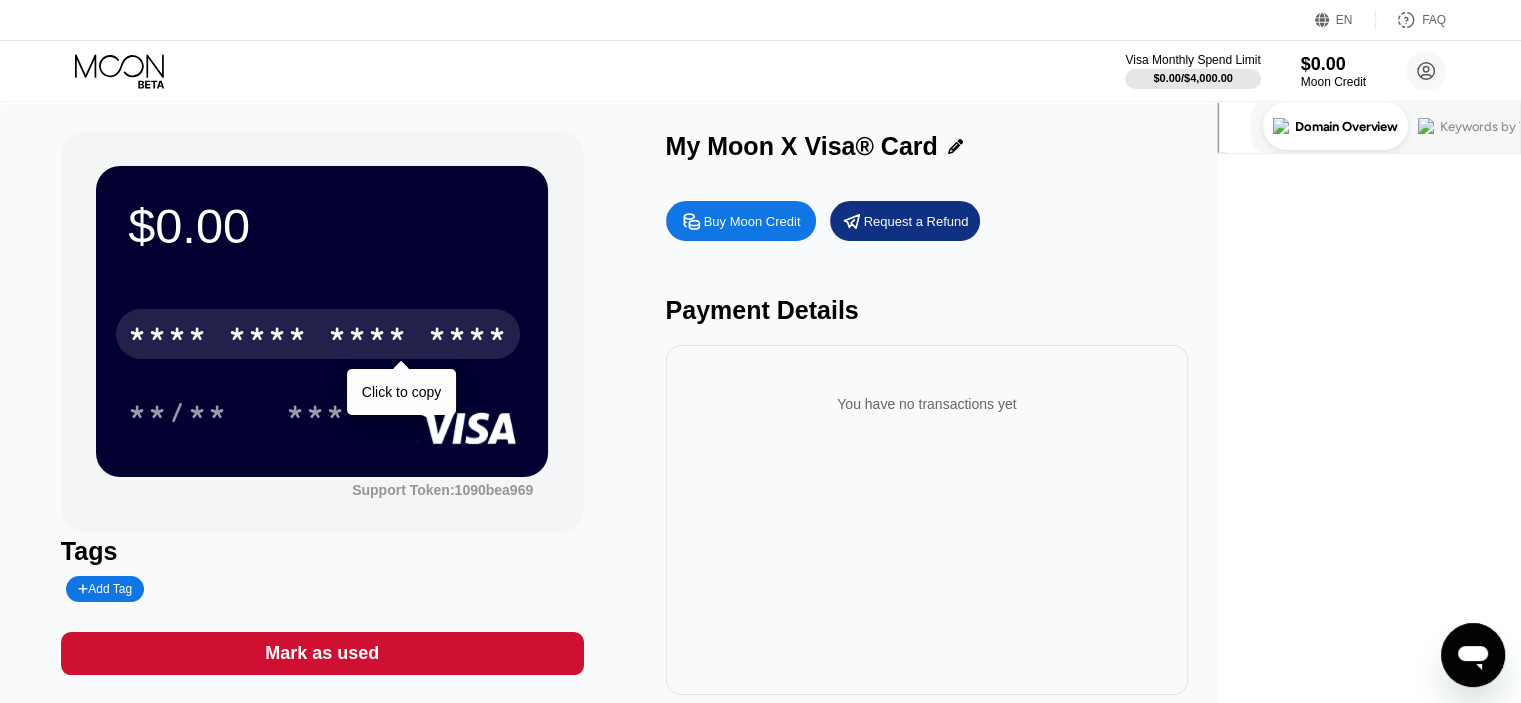 click on "* * * * * * * * * * * * ****" at bounding box center (318, 334) 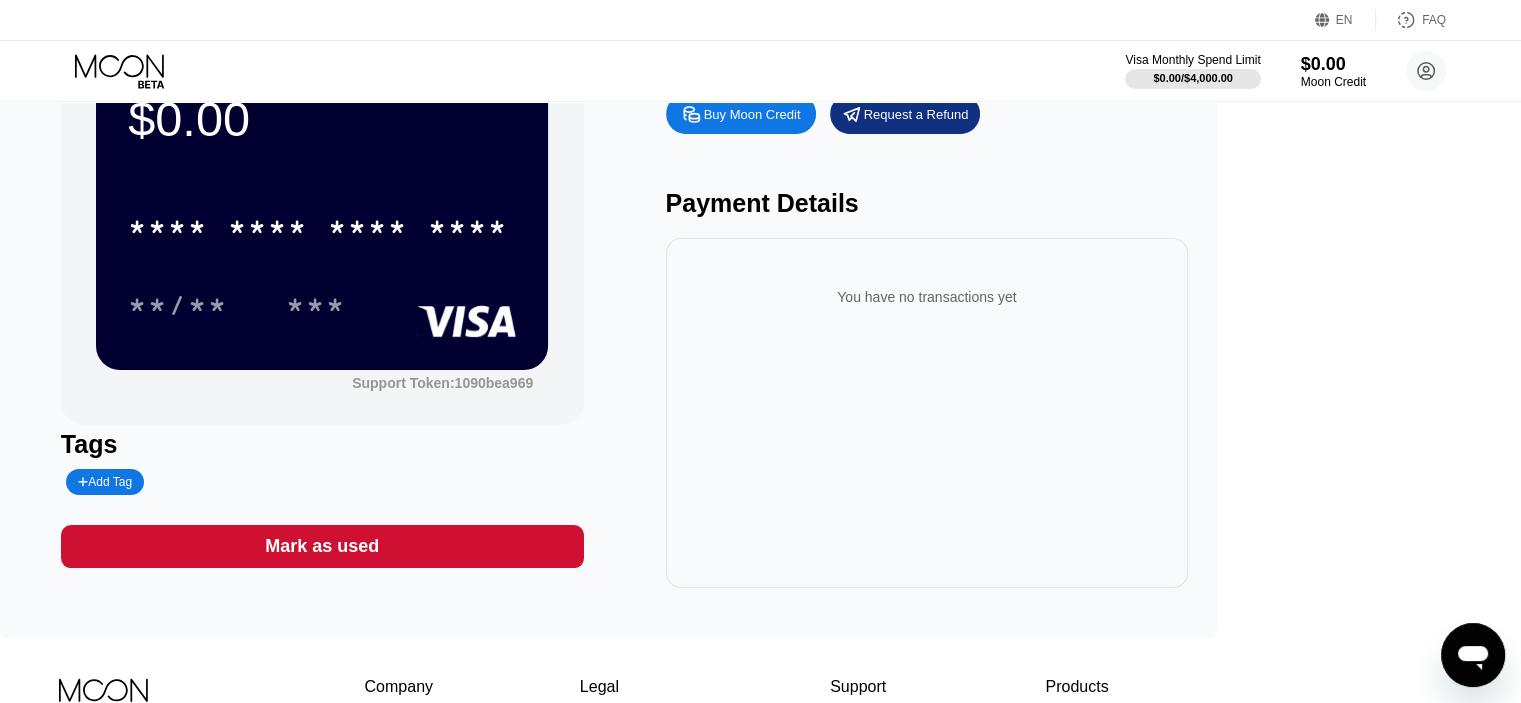 scroll, scrollTop: 57, scrollLeft: 0, axis: vertical 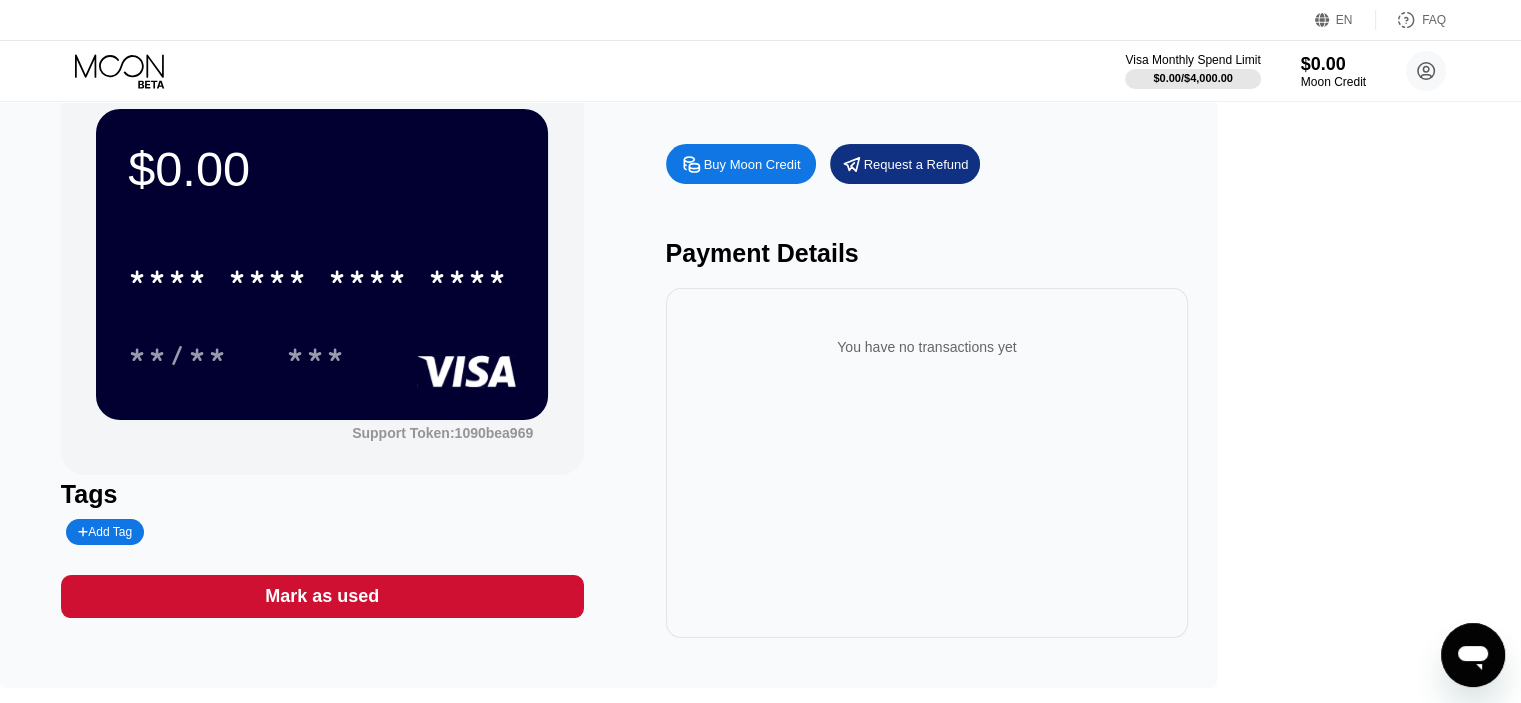click on "$0.00 **** **** **** **** **/** *** Support Token:  1090bea969 Tags  Add Tag Mark as used My Moon X Visa® Card Buy Moon Credit Request a Refund Payment Details You have no transactions yet" at bounding box center [608, 366] 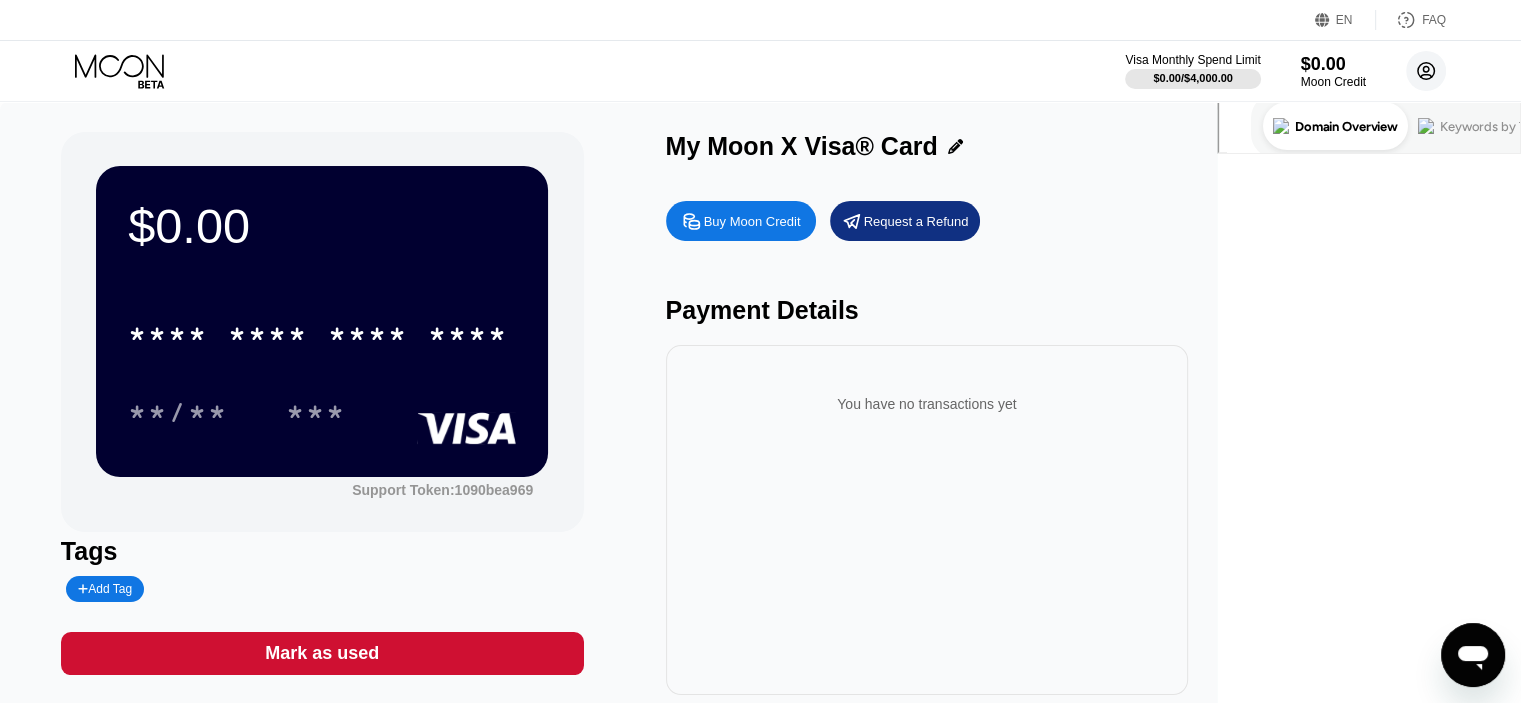 click 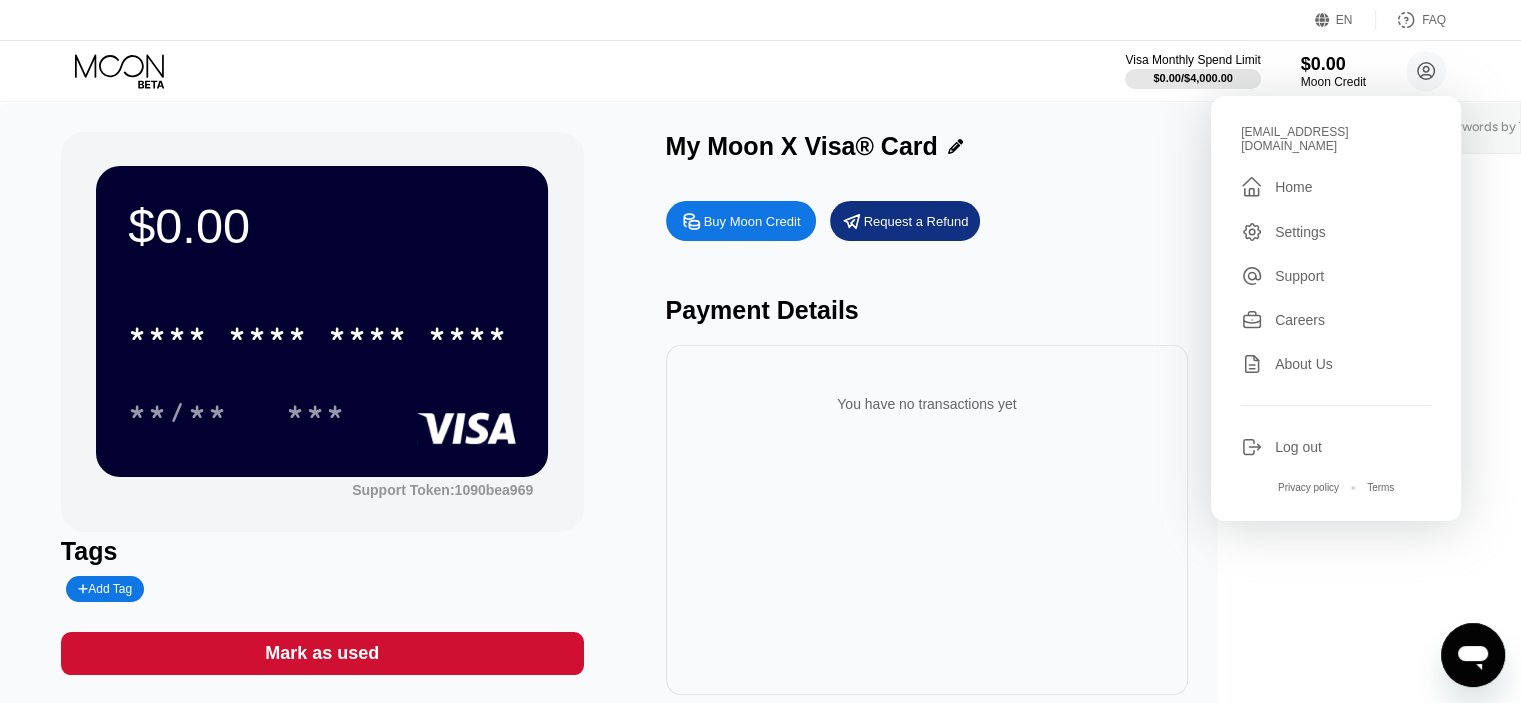 click on "$0.00 **** **** **** **** **/** *** Support Token:  1090bea969" at bounding box center (322, 332) 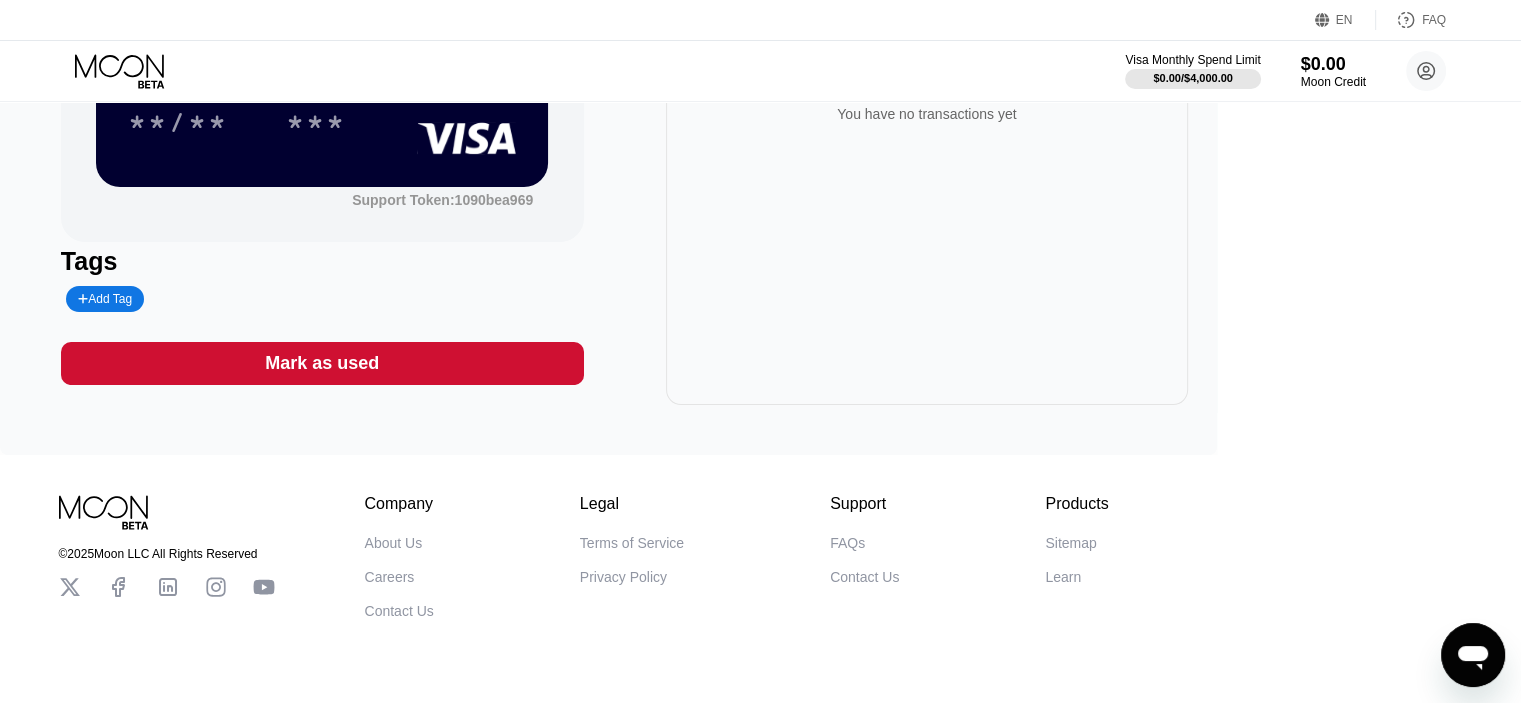 scroll, scrollTop: 0, scrollLeft: 0, axis: both 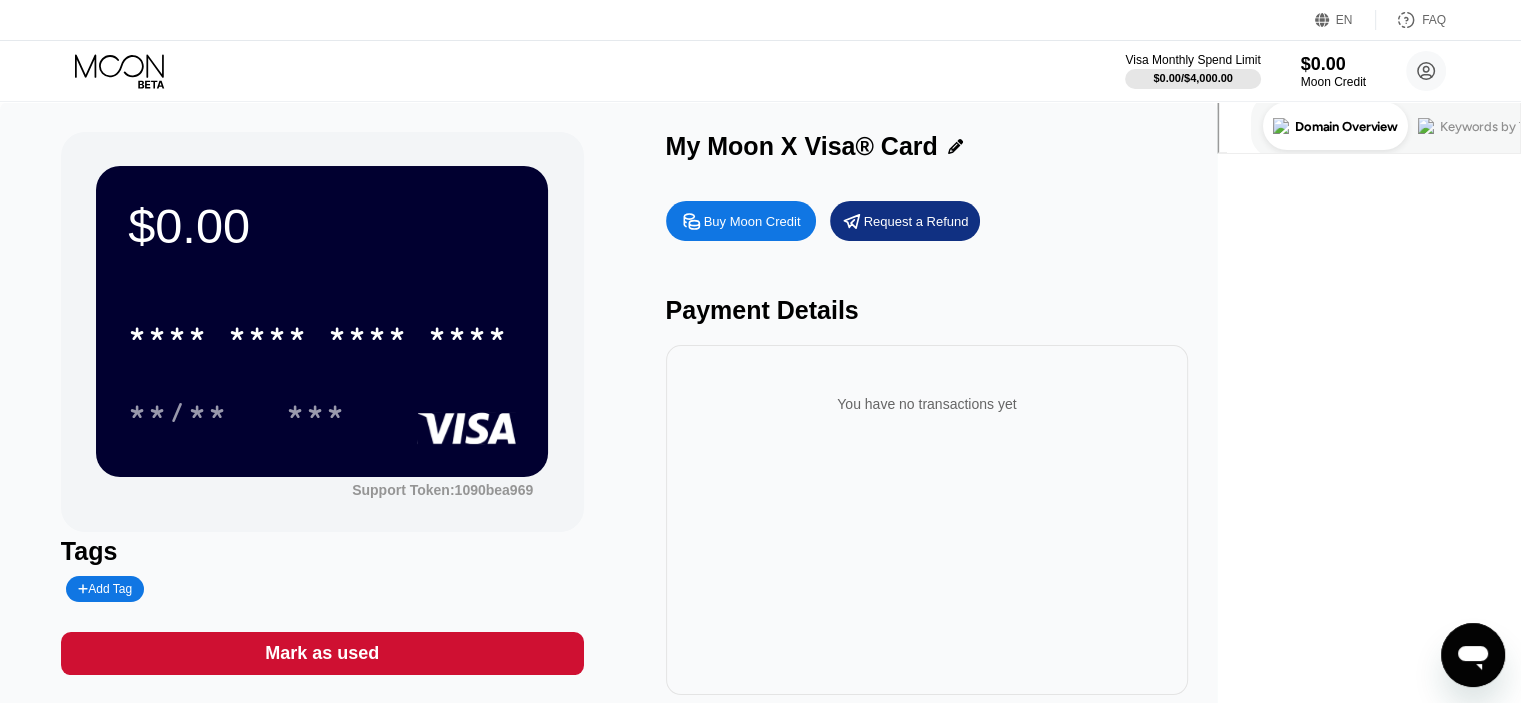 click on "Buy Moon Credit" at bounding box center [752, 221] 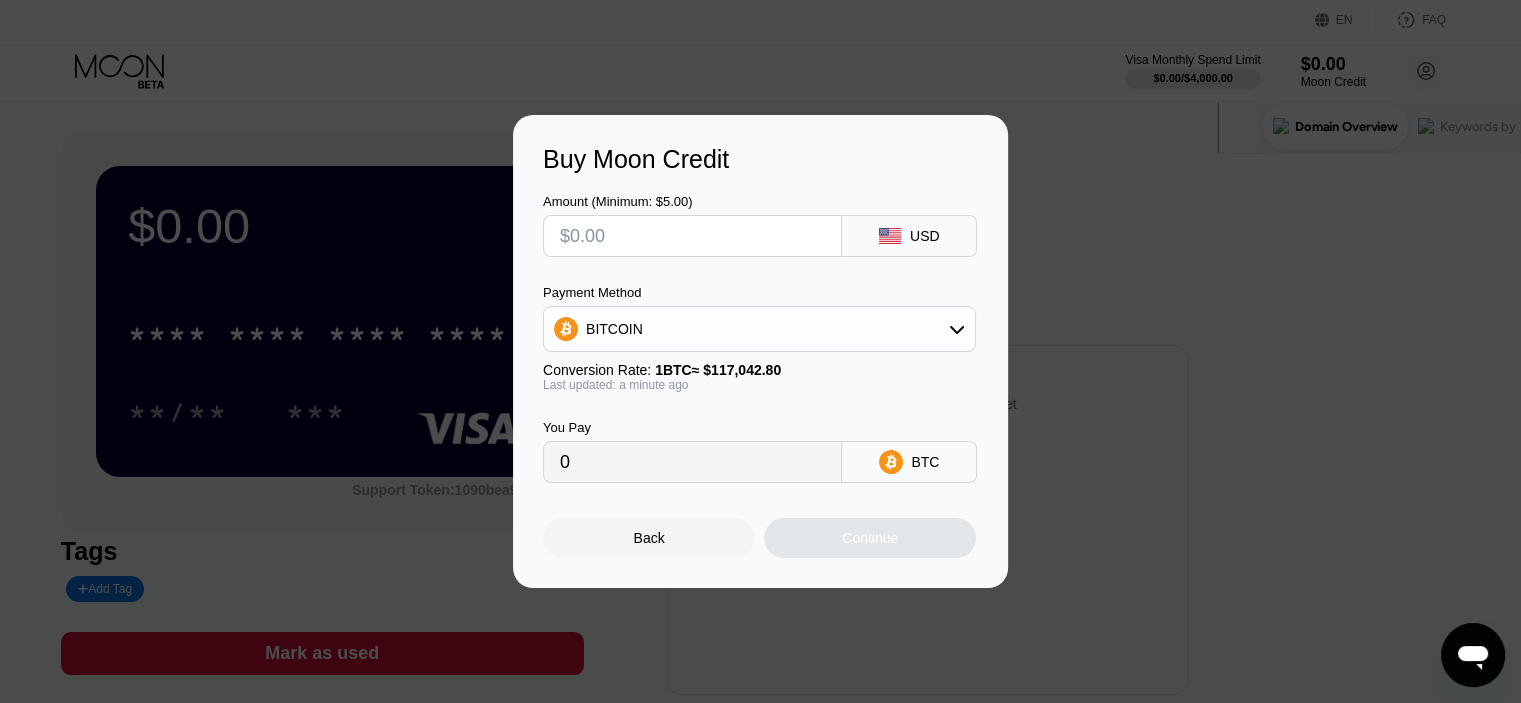 click on "BITCOIN" at bounding box center (759, 329) 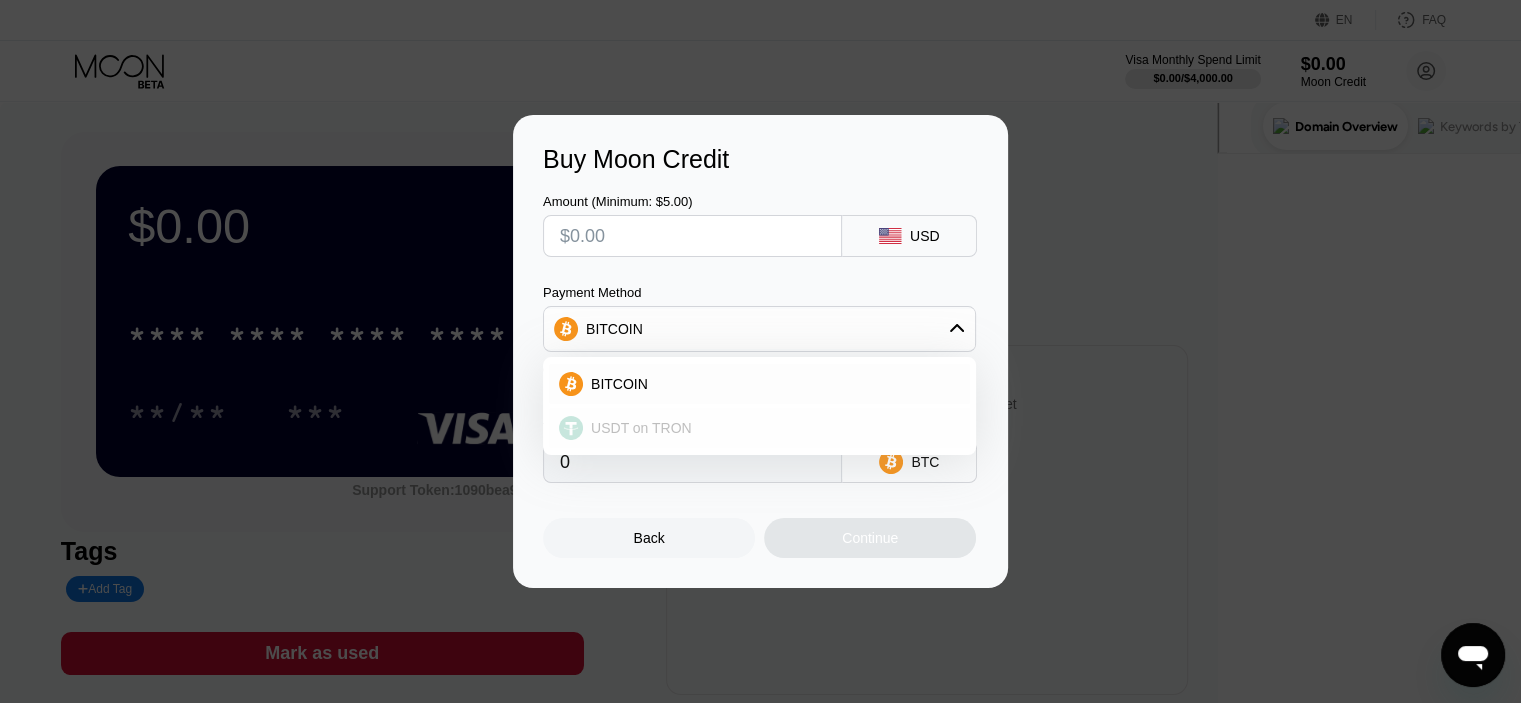 click on "USDT on TRON" at bounding box center (771, 428) 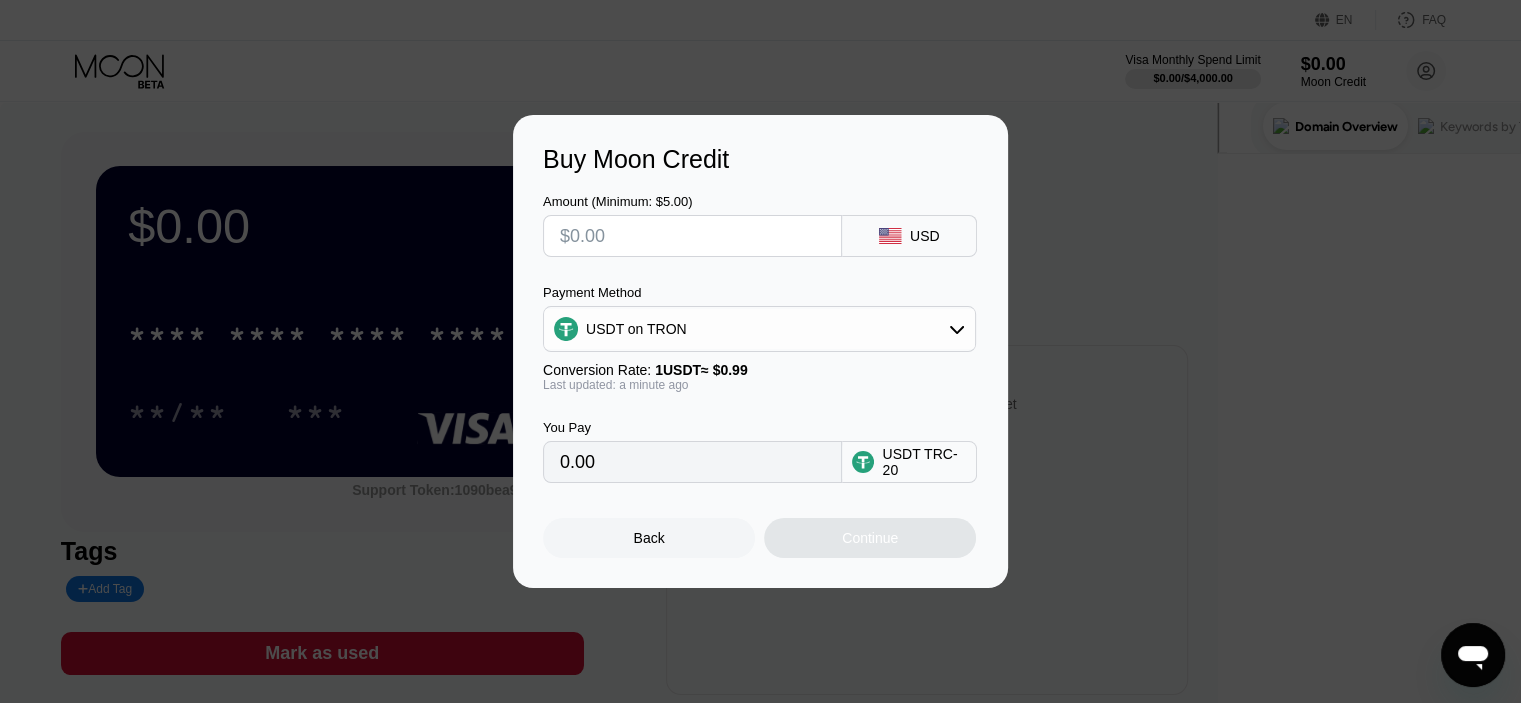 click on "0.00" at bounding box center [692, 462] 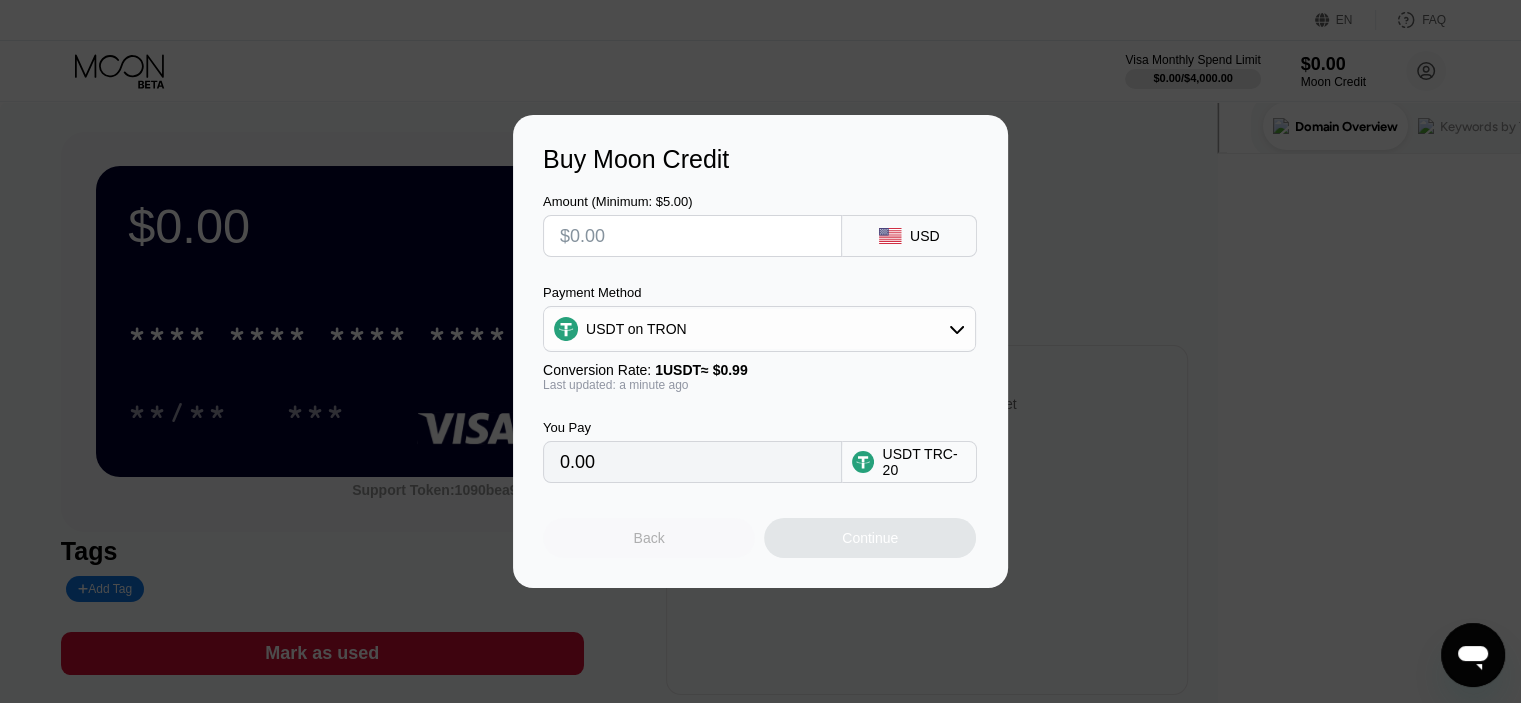 click on "Back" at bounding box center [649, 538] 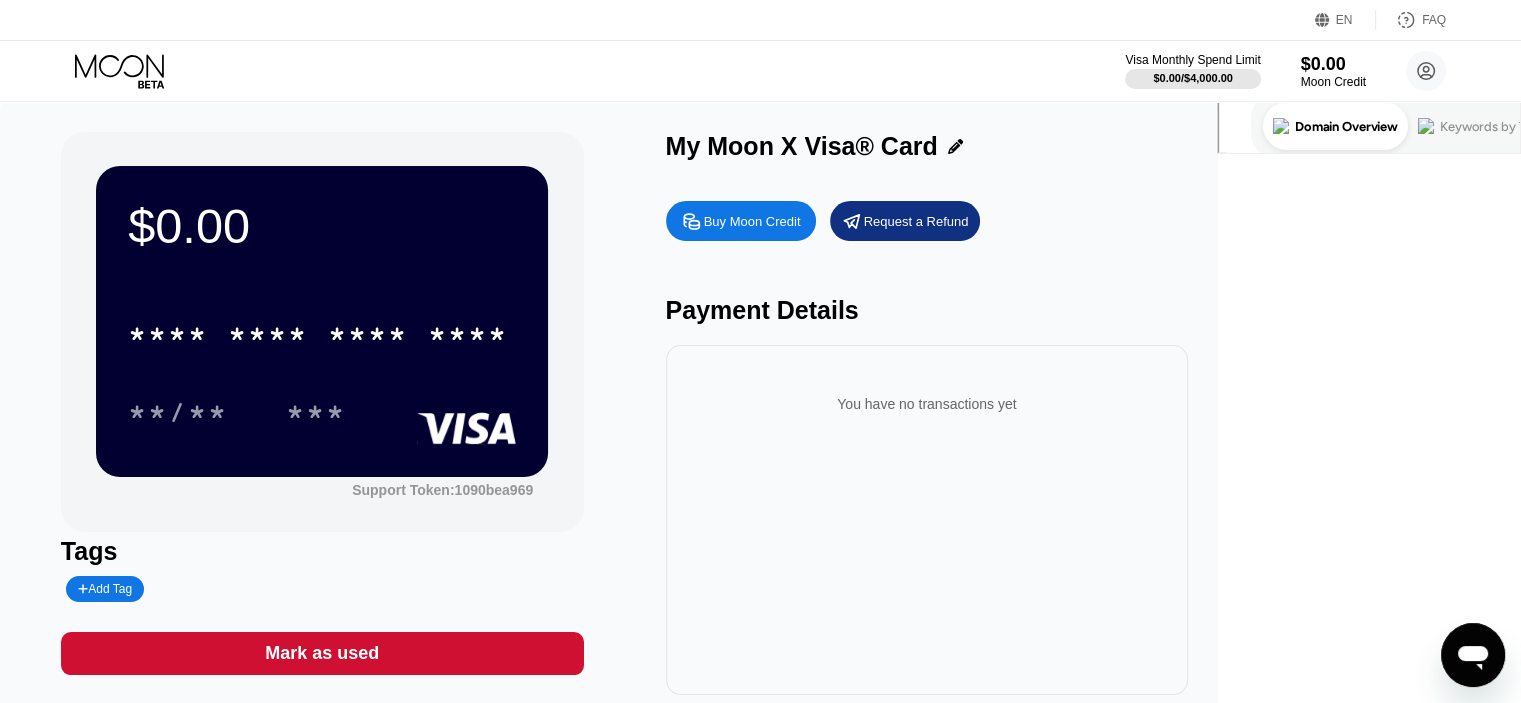 click 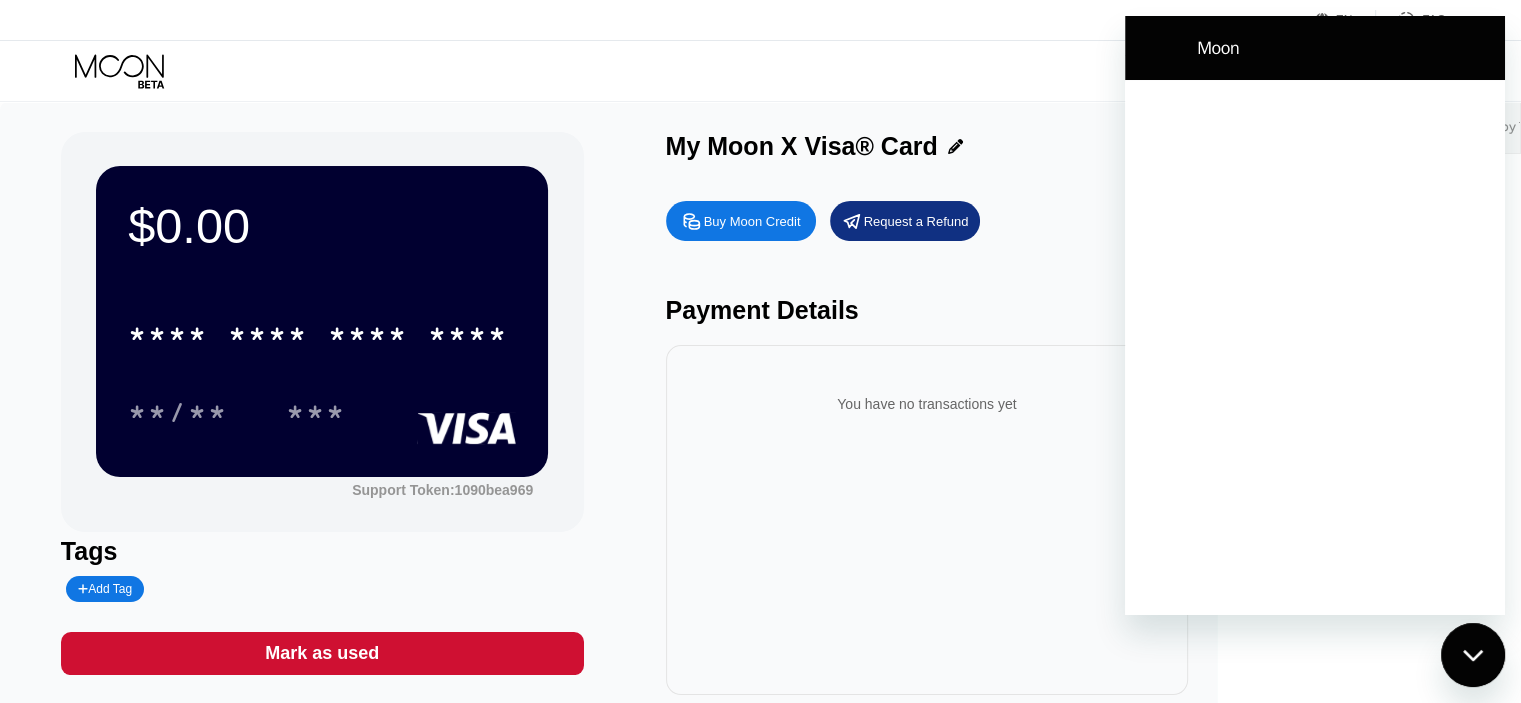 scroll, scrollTop: 0, scrollLeft: 0, axis: both 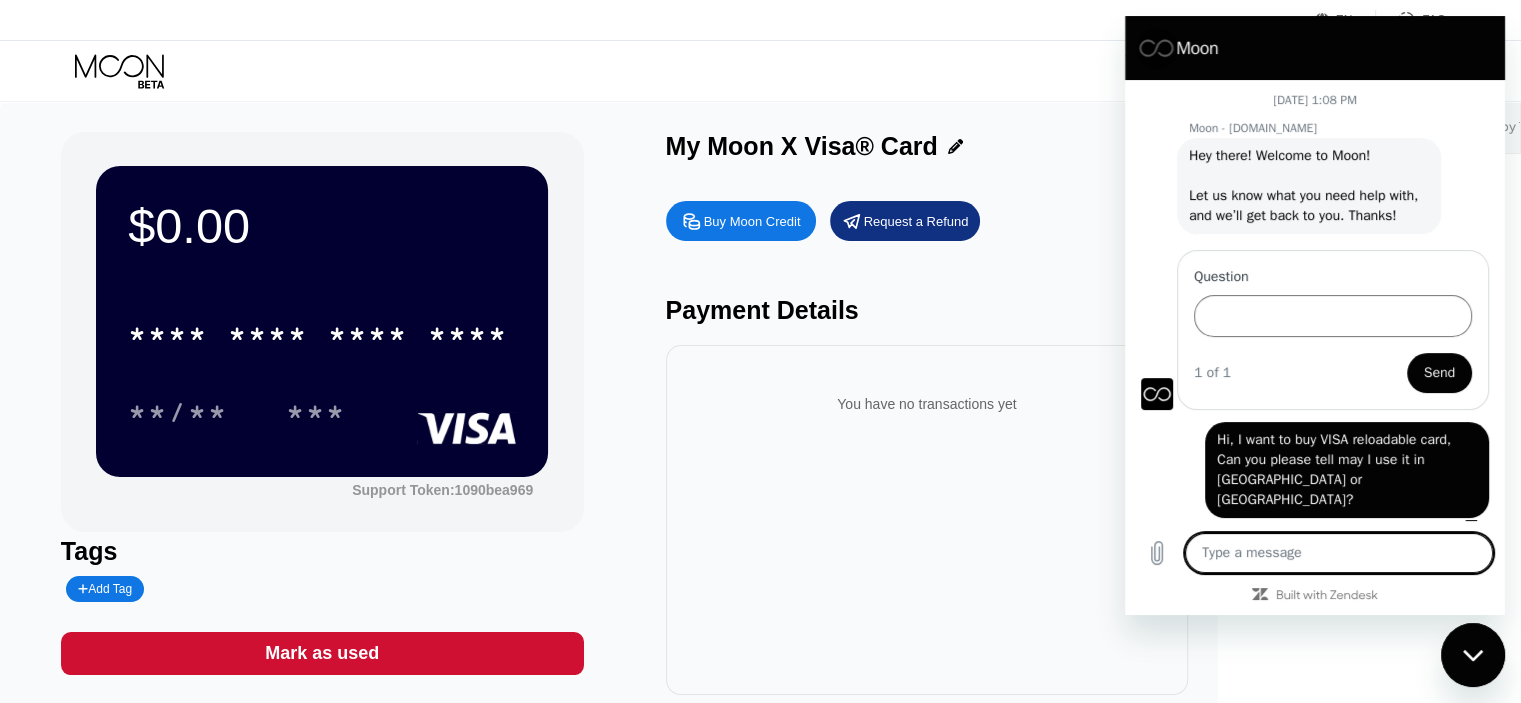 click at bounding box center [1339, 553] 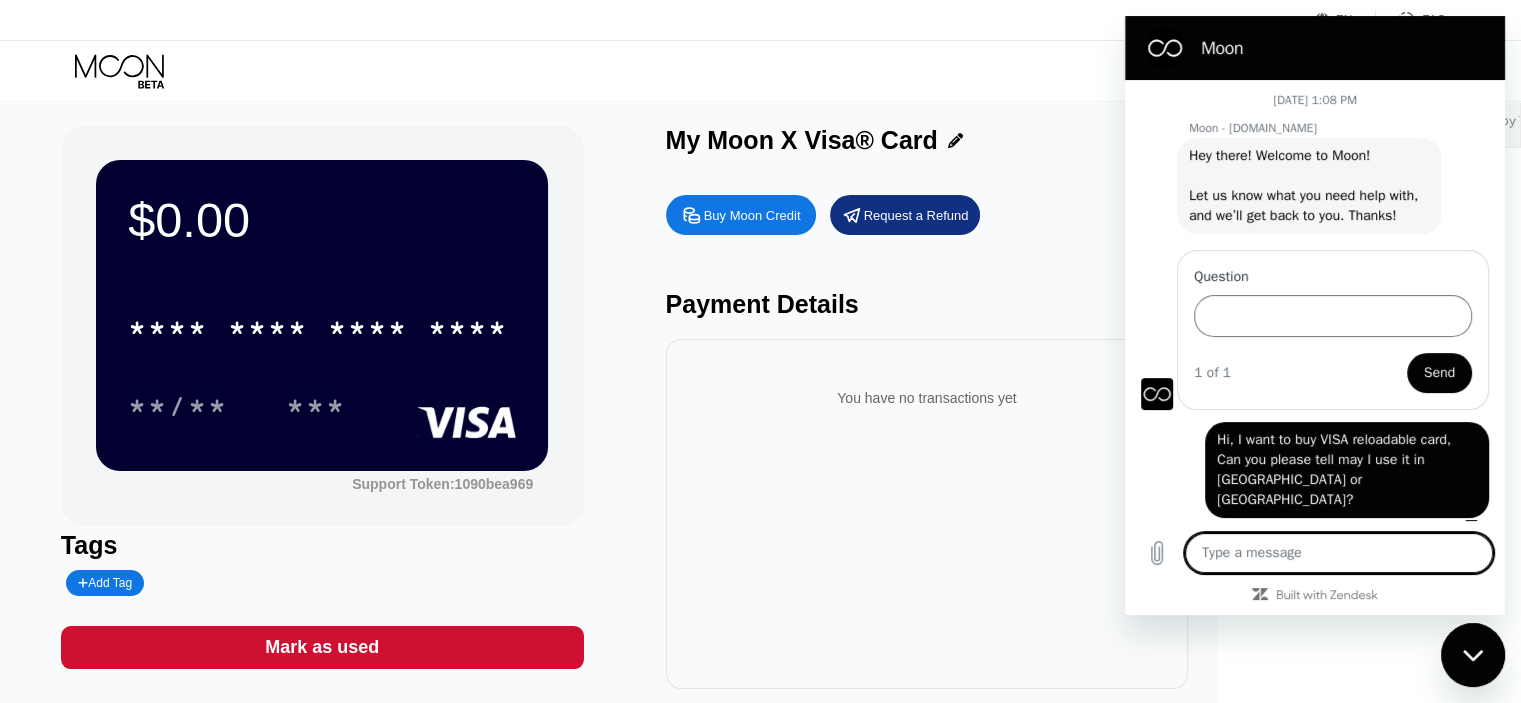 scroll, scrollTop: 3, scrollLeft: 0, axis: vertical 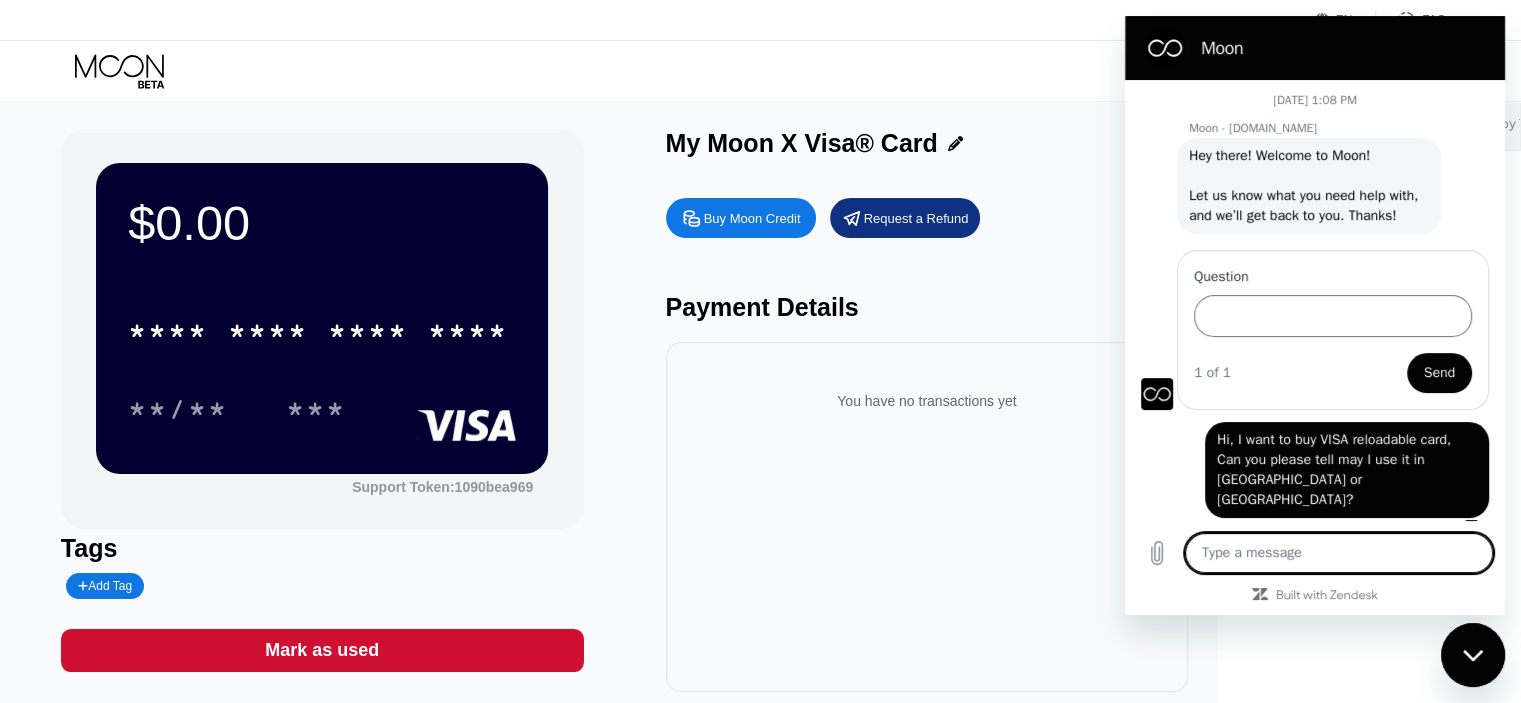 click at bounding box center (1339, 553) 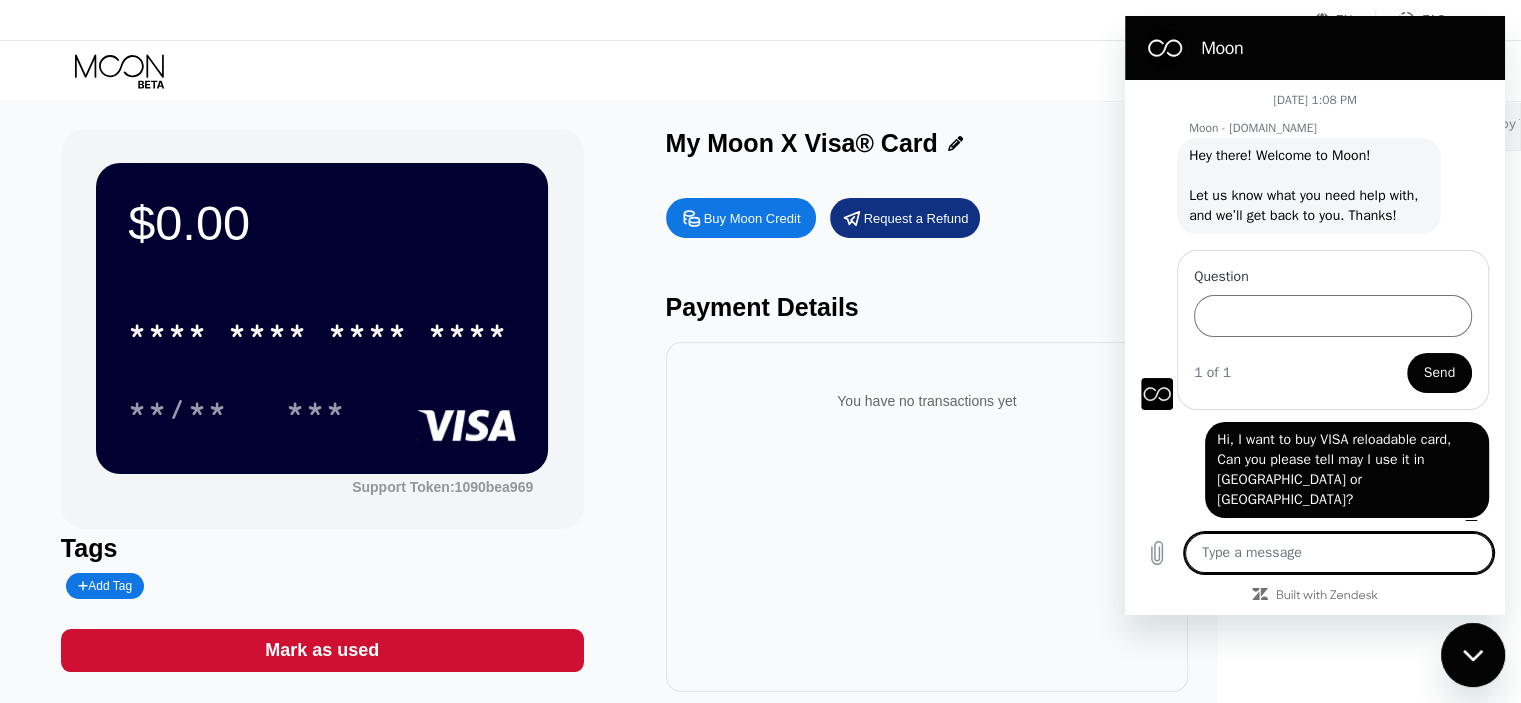 type on "H" 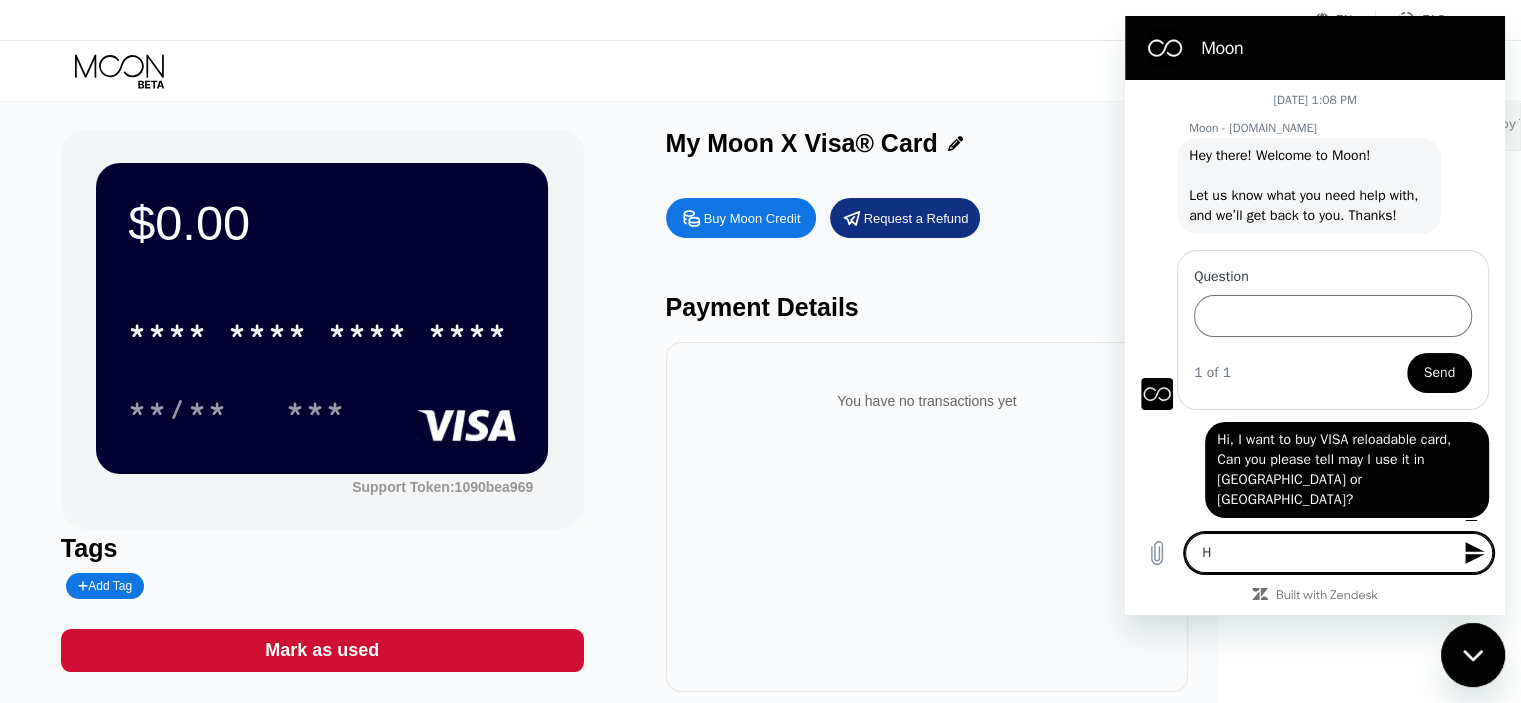 type on "Ho" 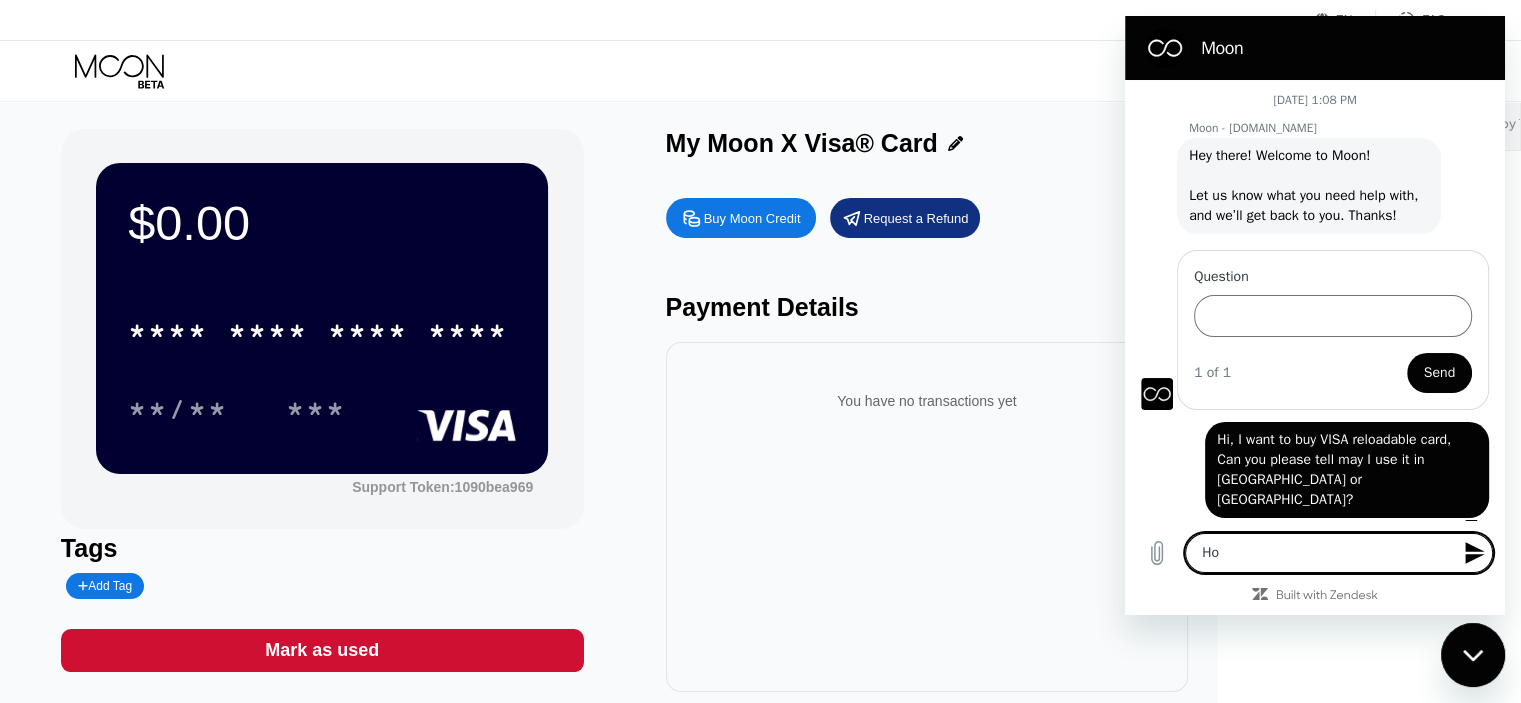 type on "Ho" 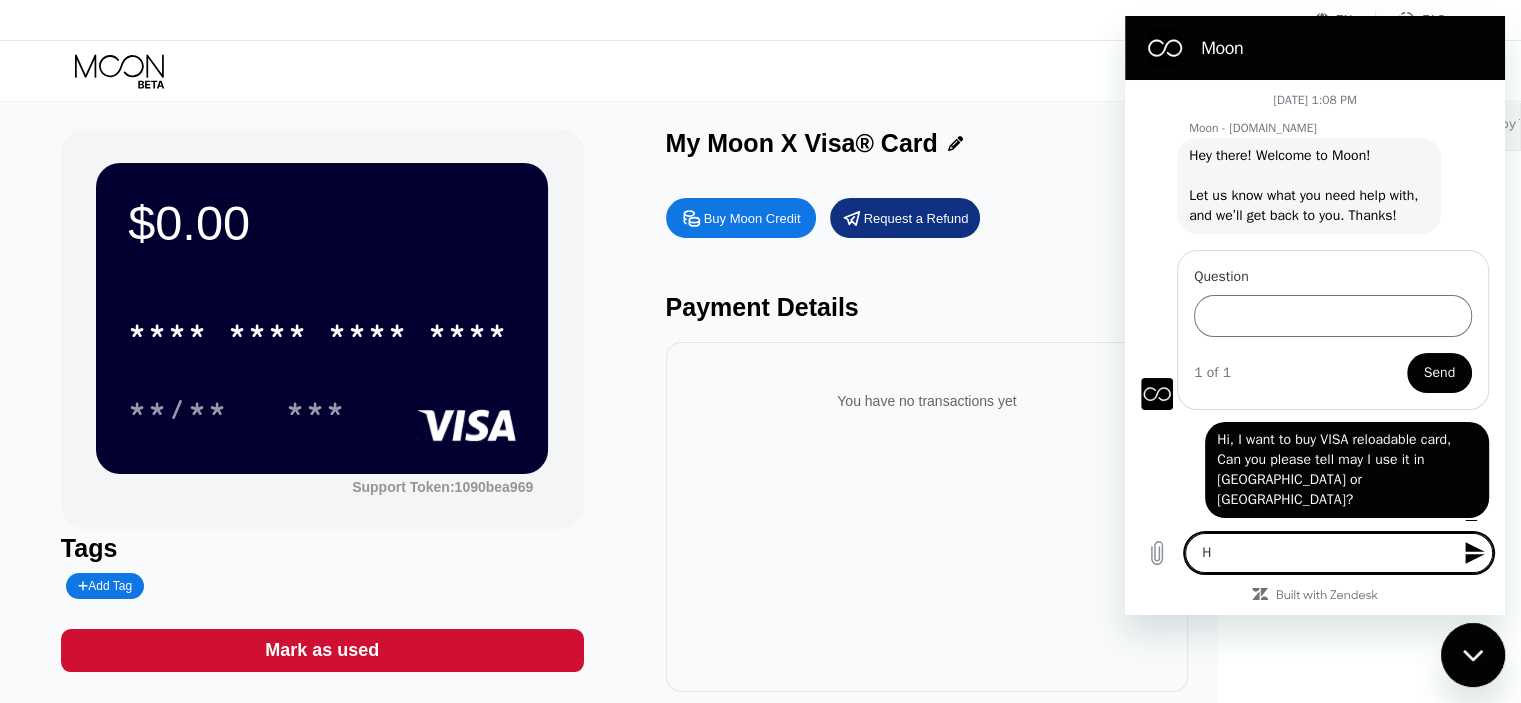 type on "Hi" 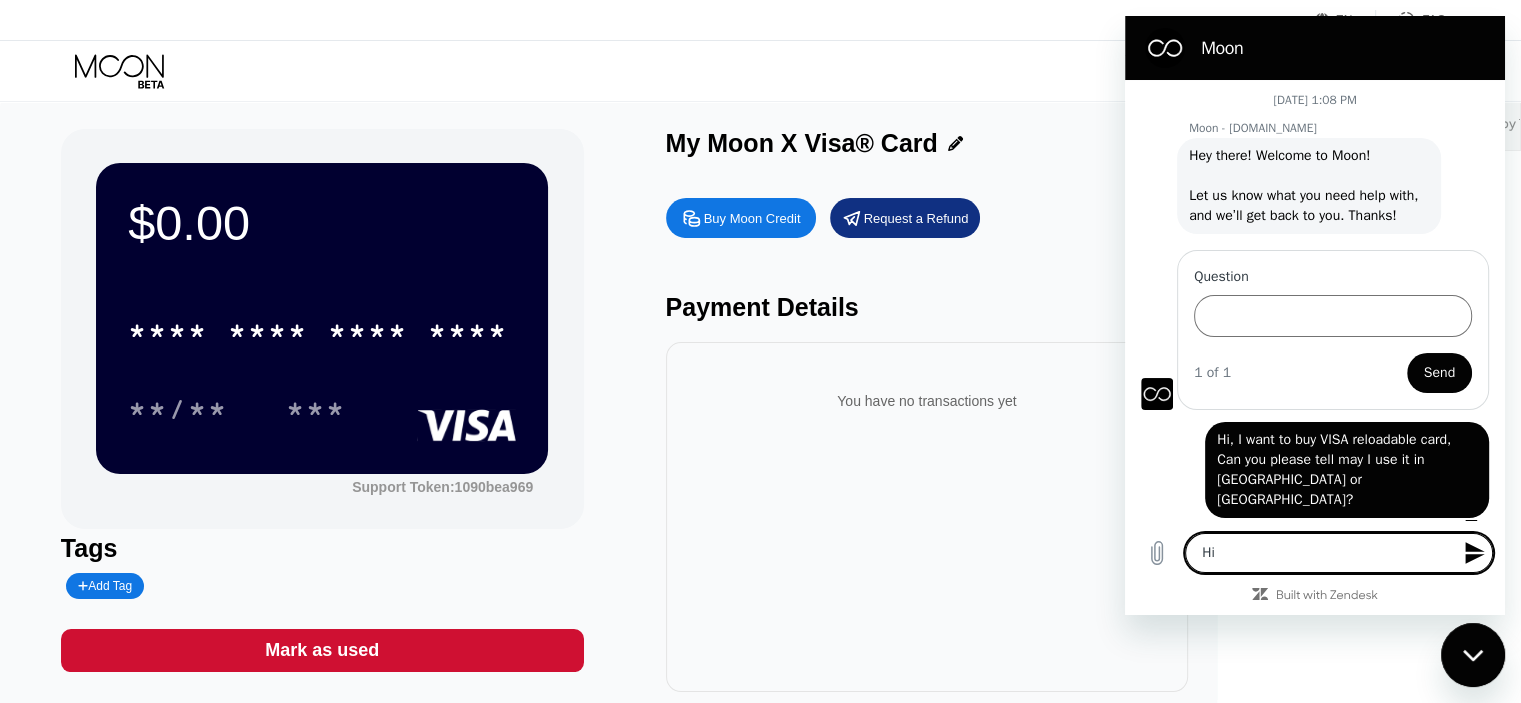 type on "Hi." 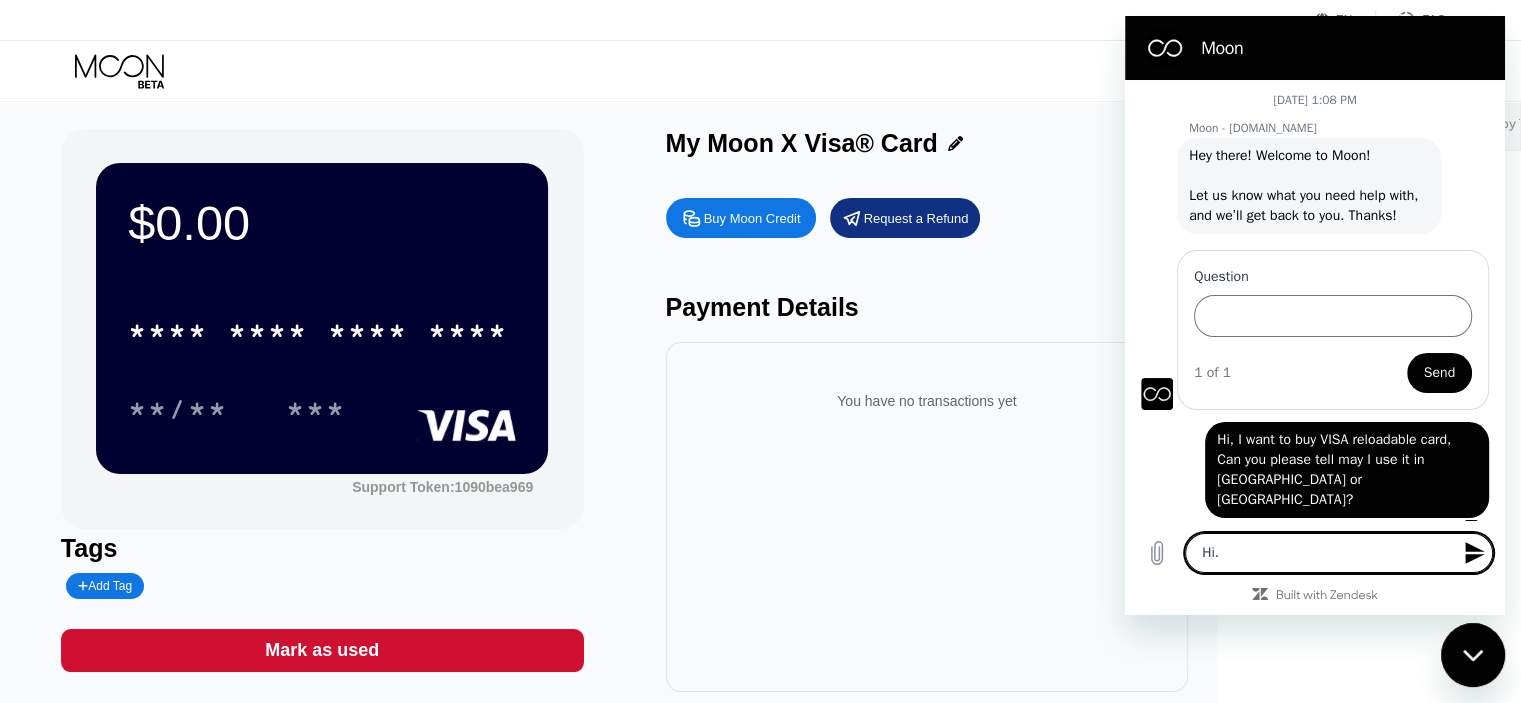 type on "Hi." 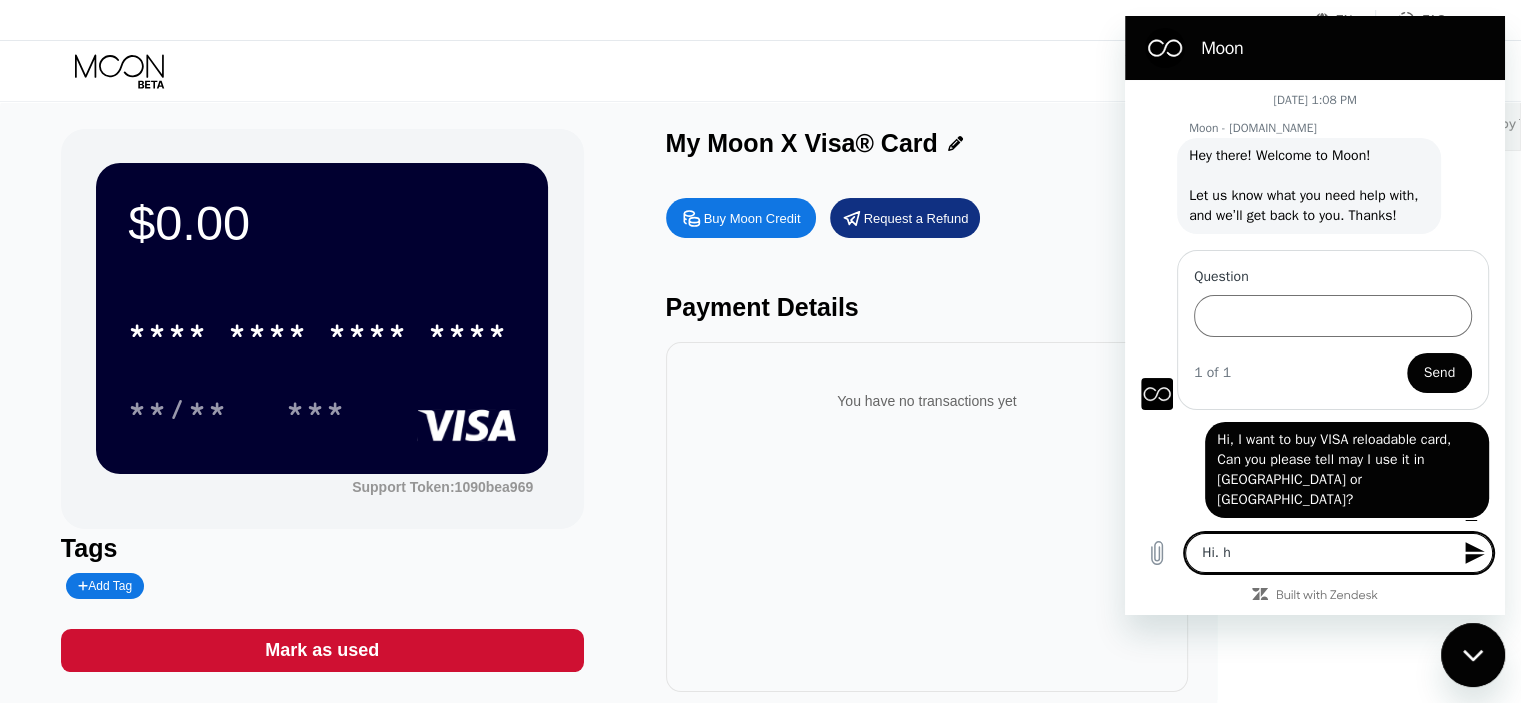 type on "Hi. ho" 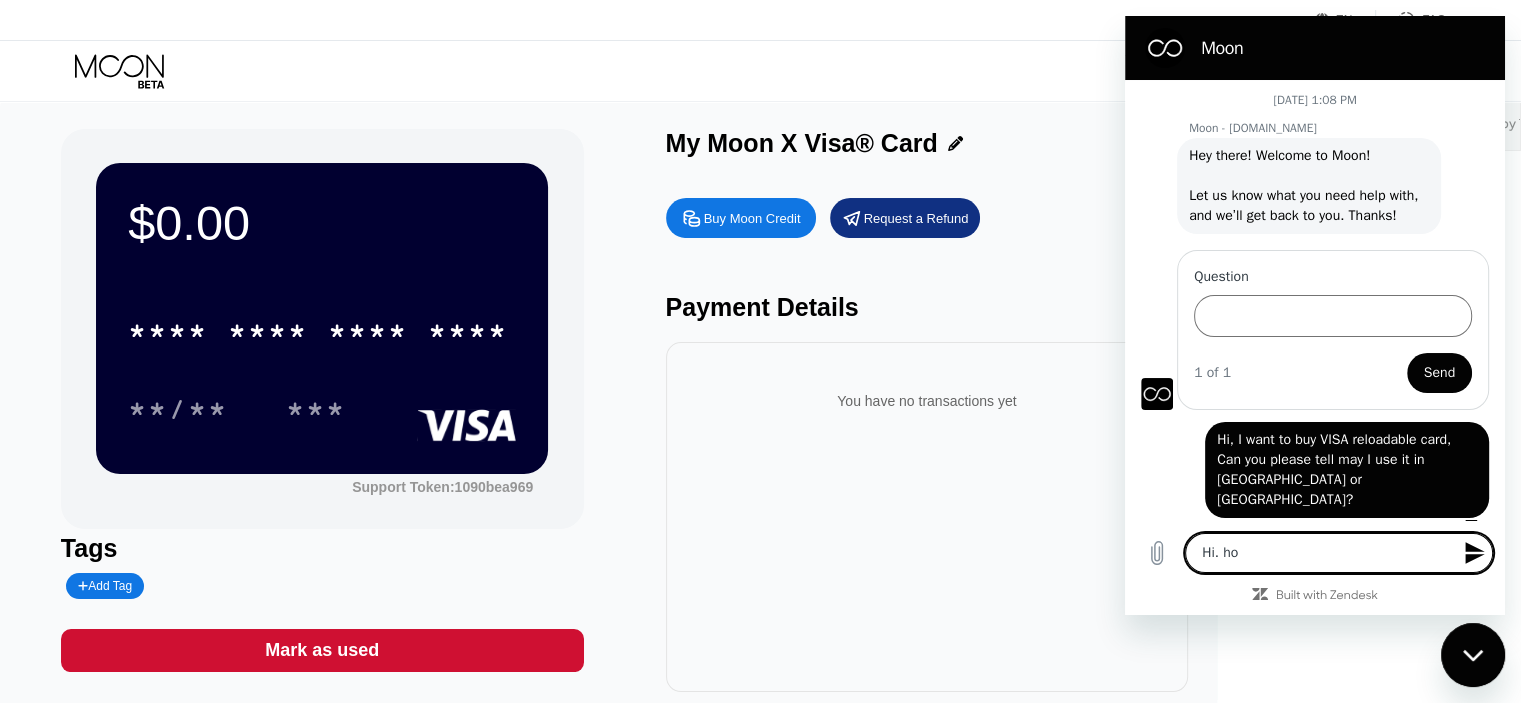 type on "Hi. how" 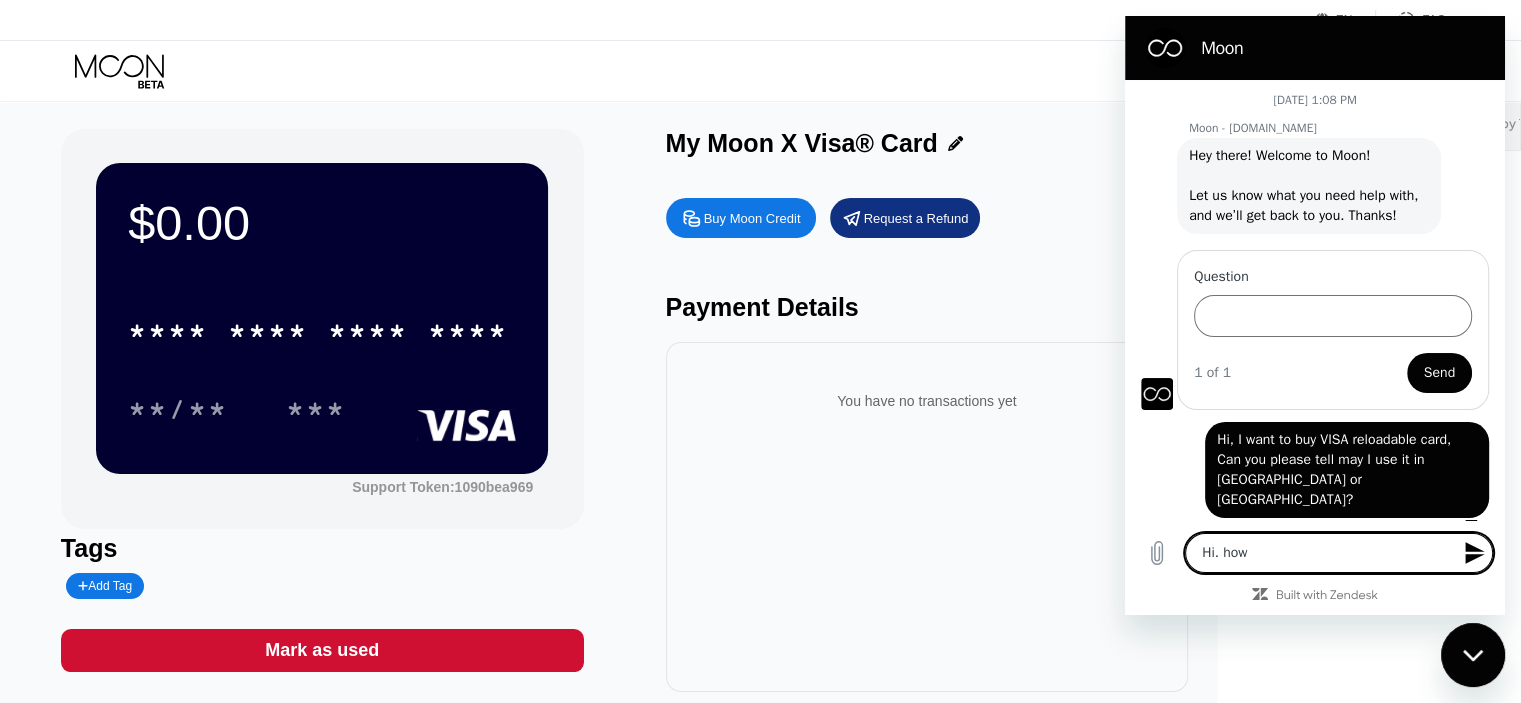 type on "Hi. how" 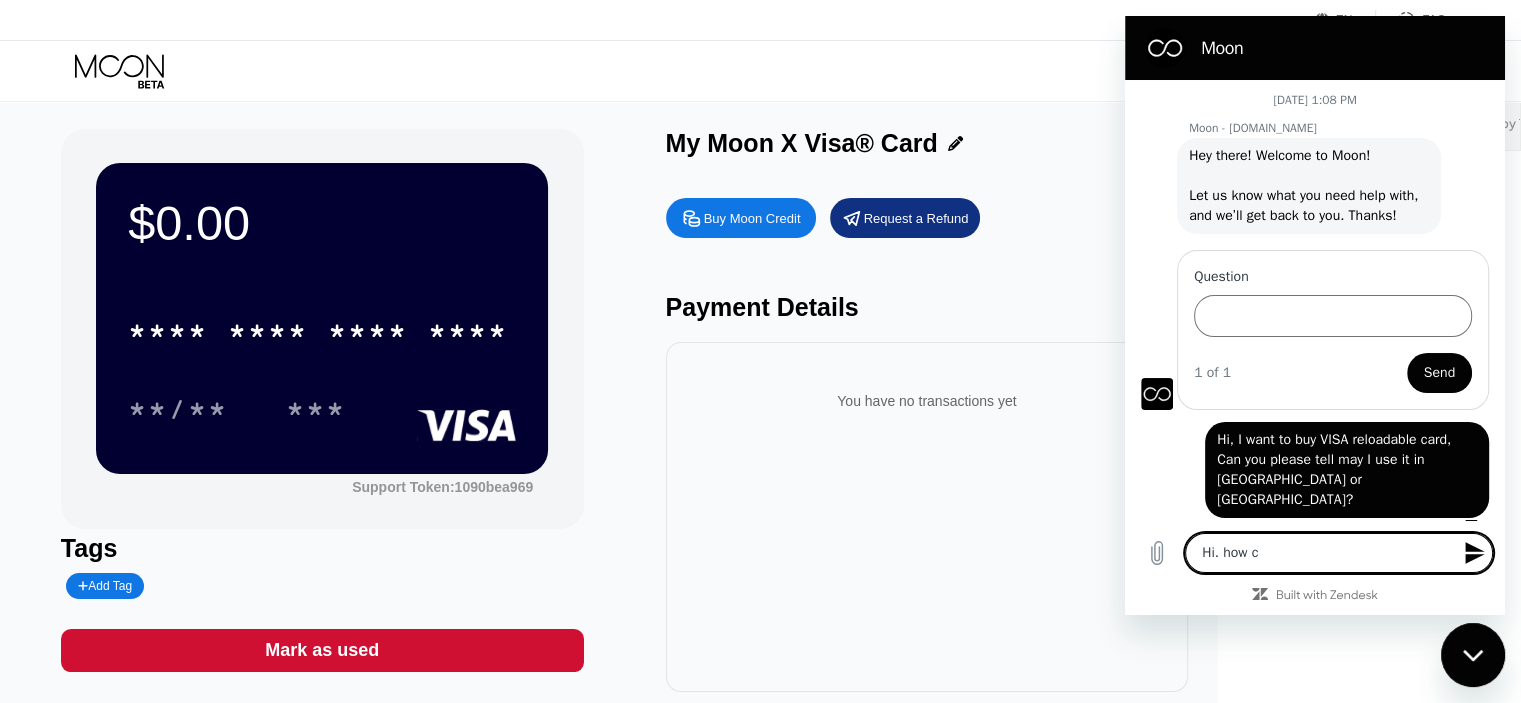 type on "Hi. how ca" 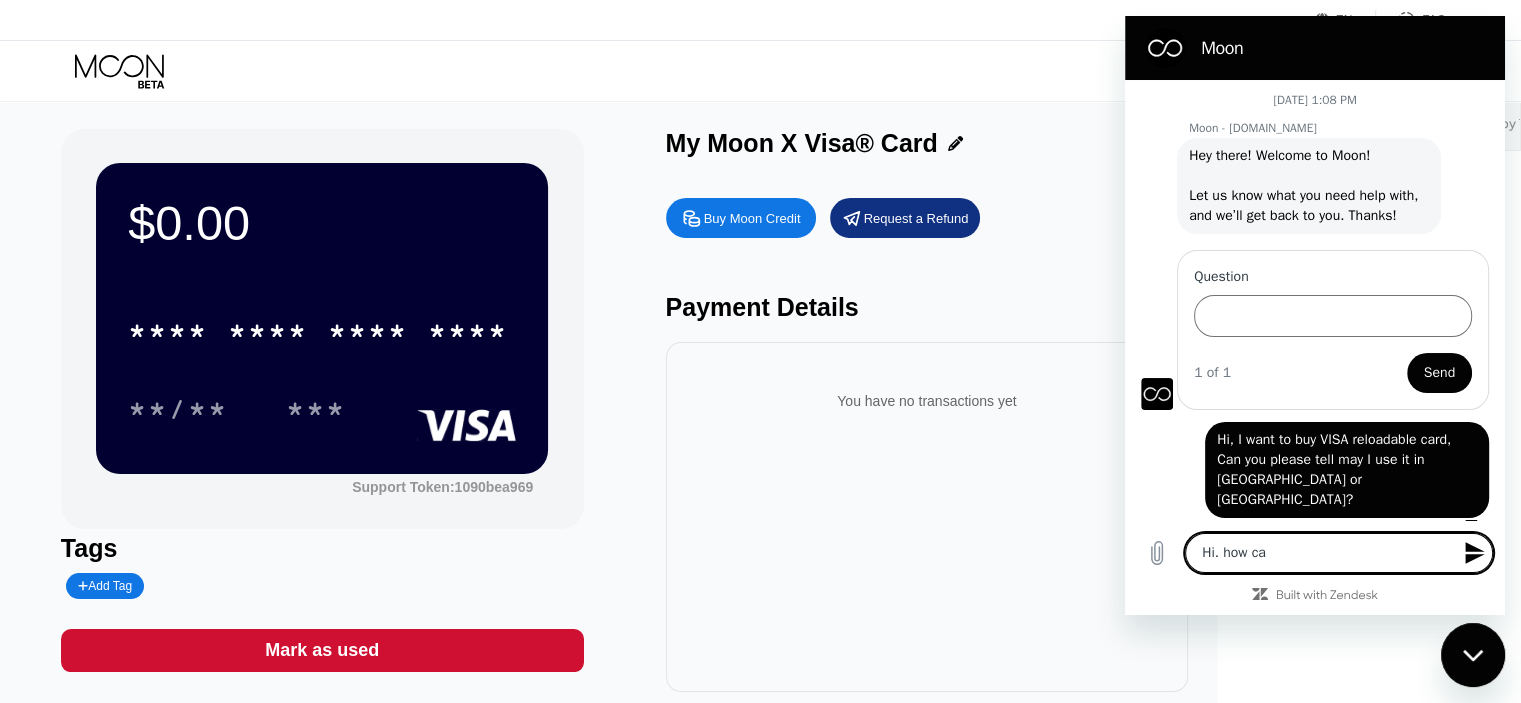 type on "Hi. how can" 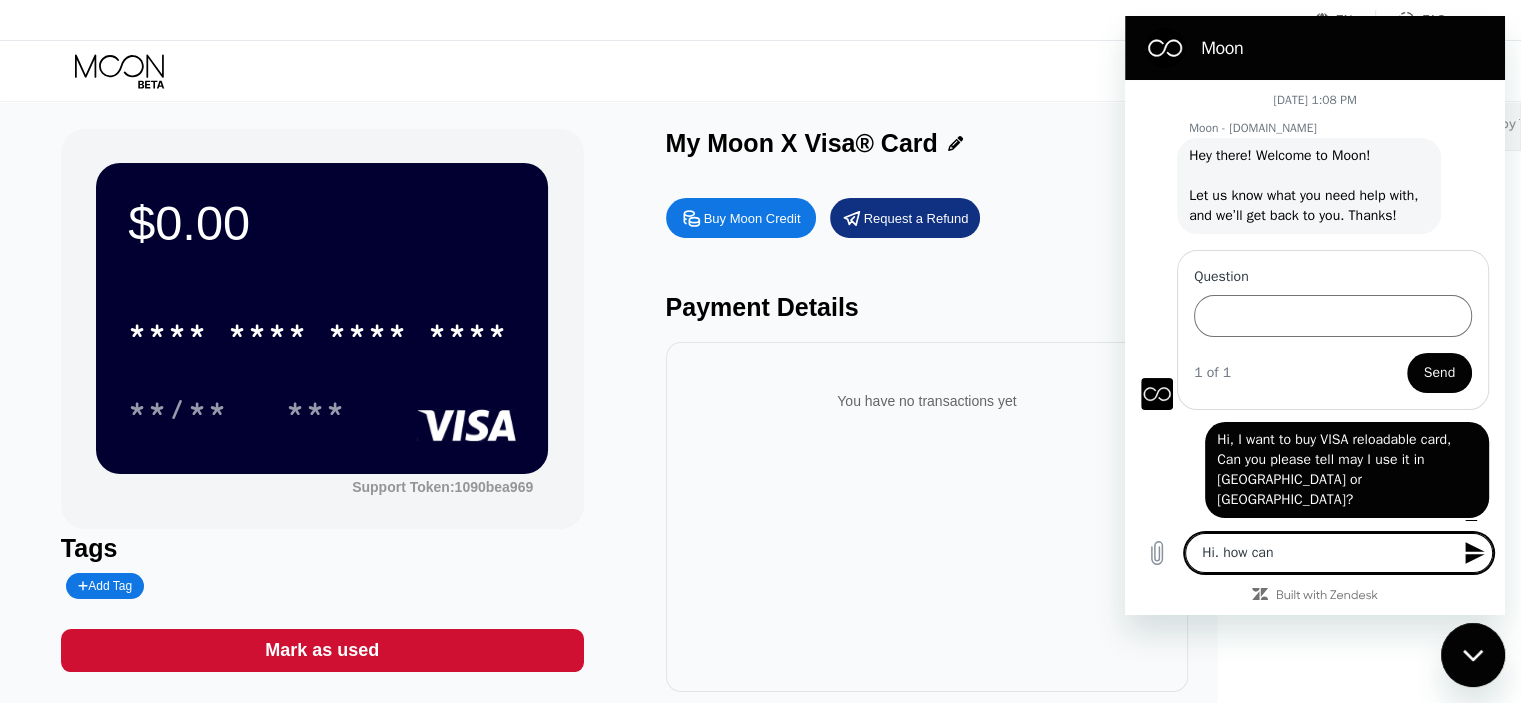 type on "Hi. how can" 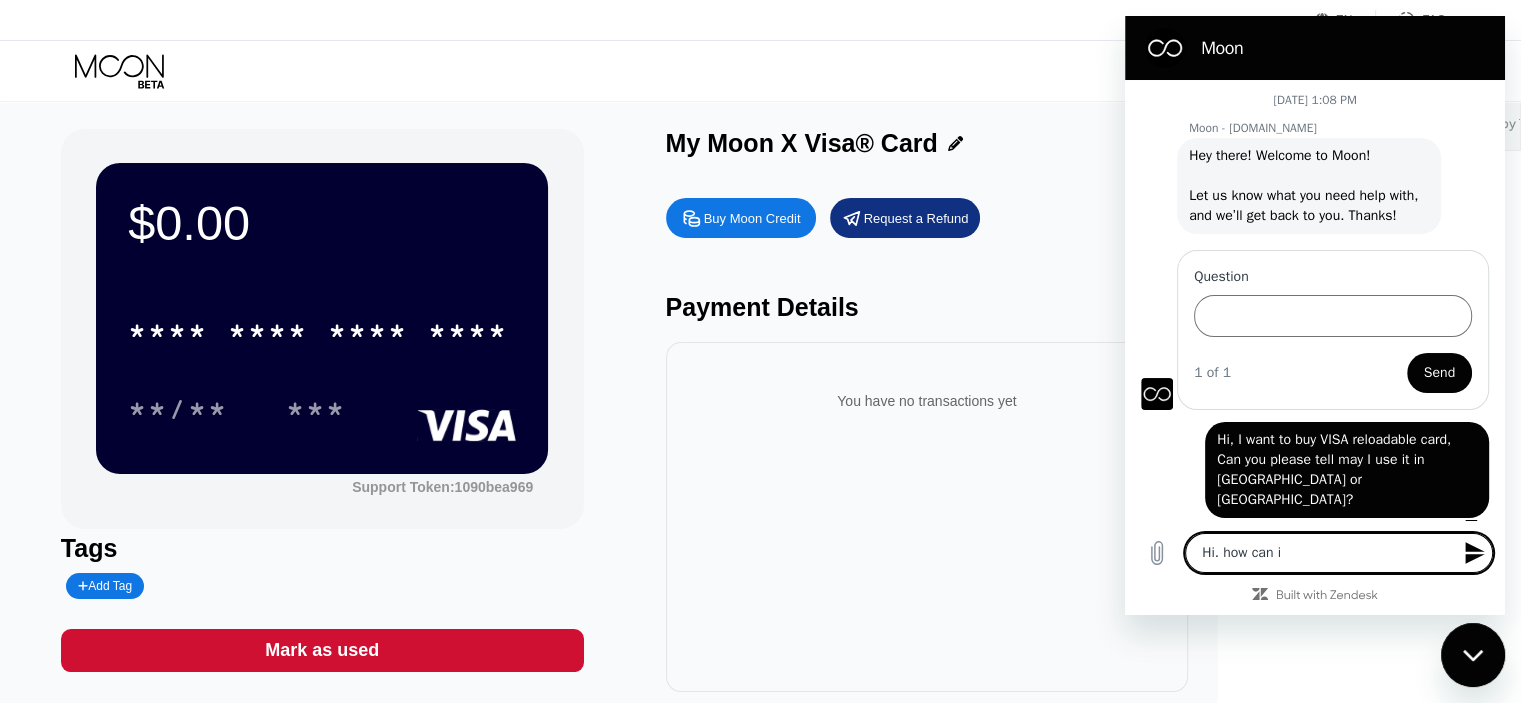 type on "Hi. how can i" 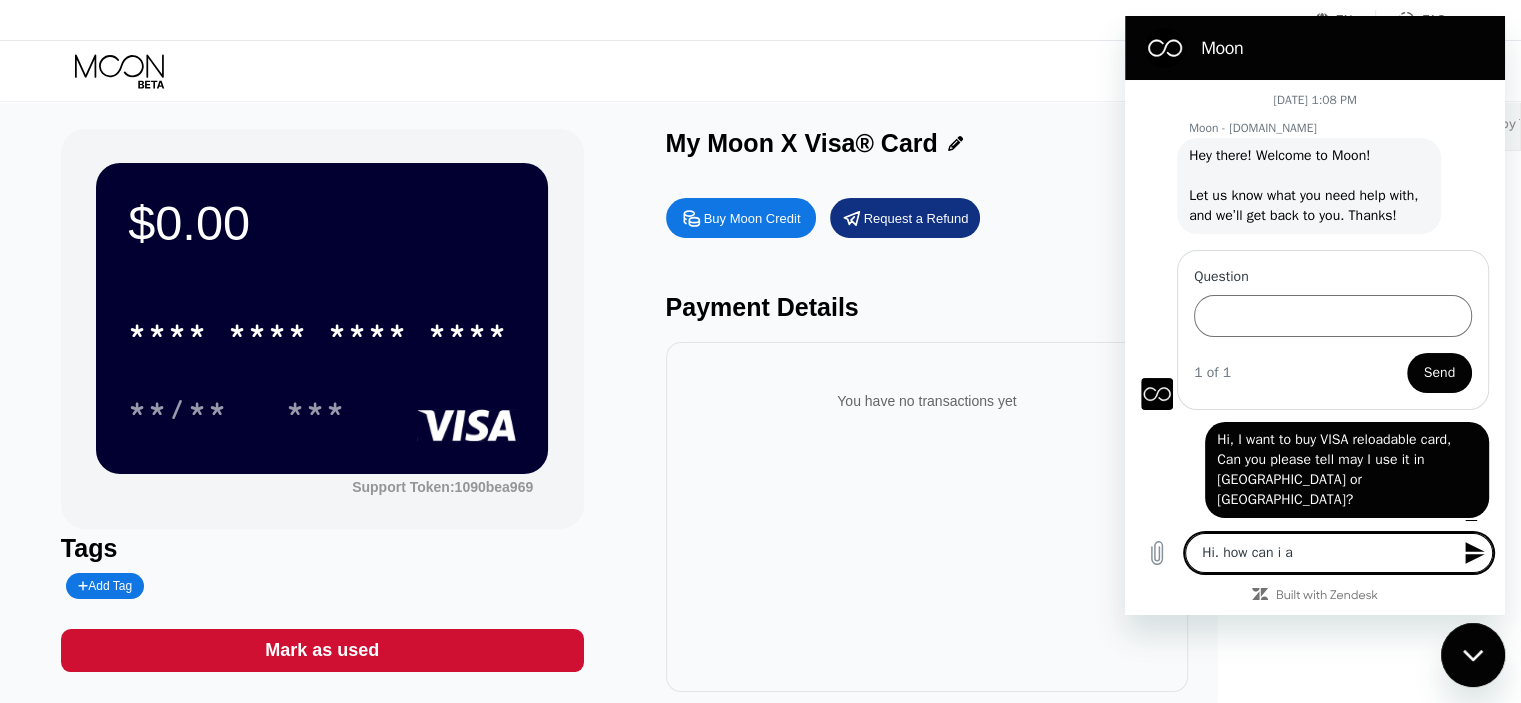 type on "Hi. how can i ac" 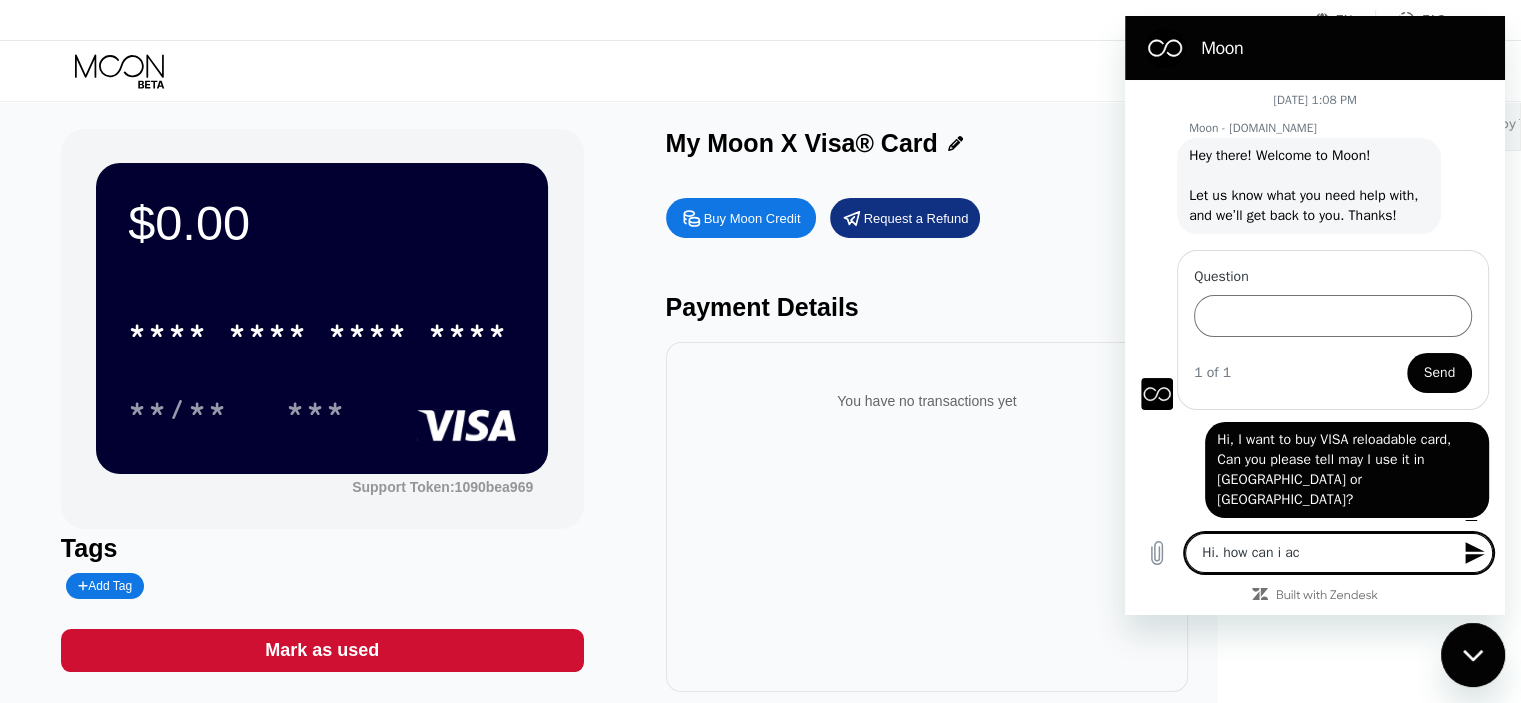 type on "Hi. how can i act" 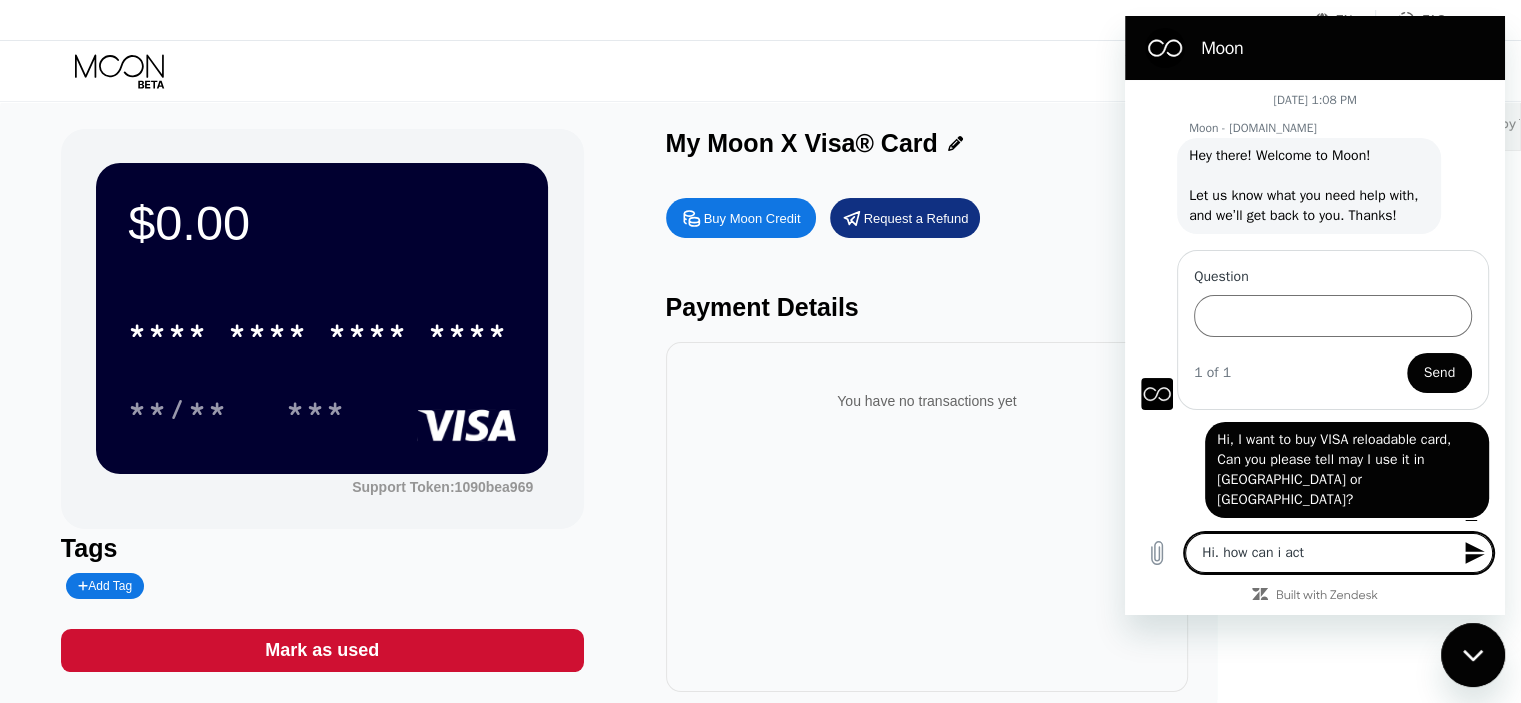 type on "Hi. how can i acti" 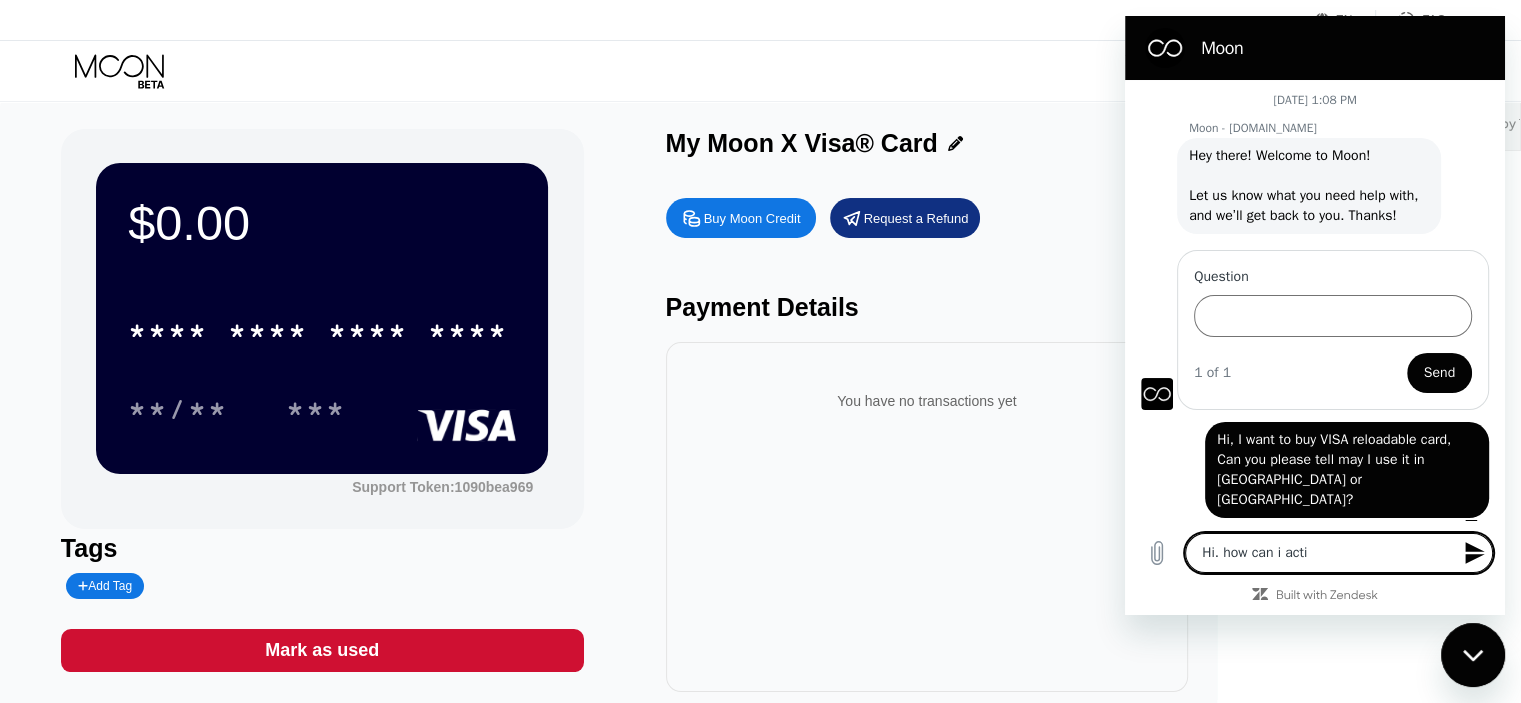 type on "Hi. how can i activ" 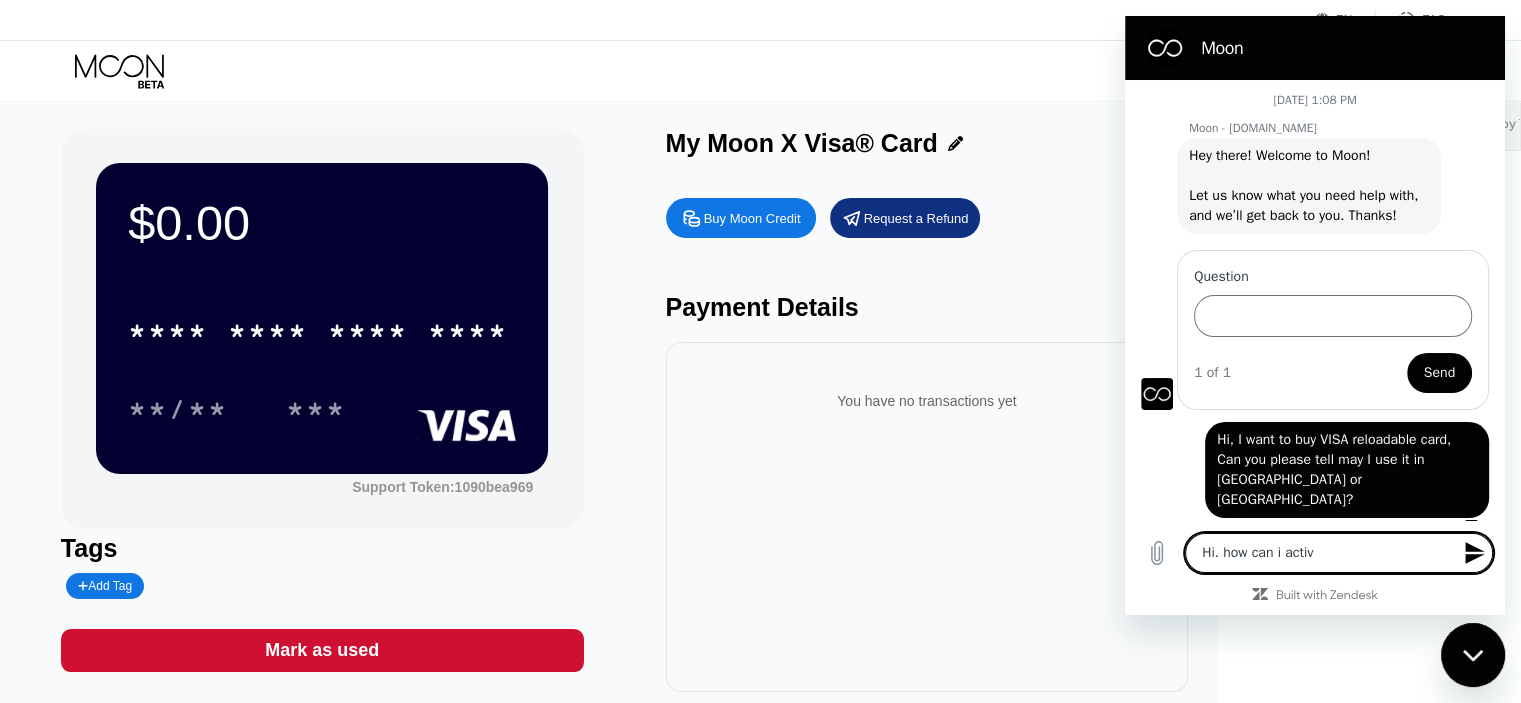 type on "Hi. how can i active" 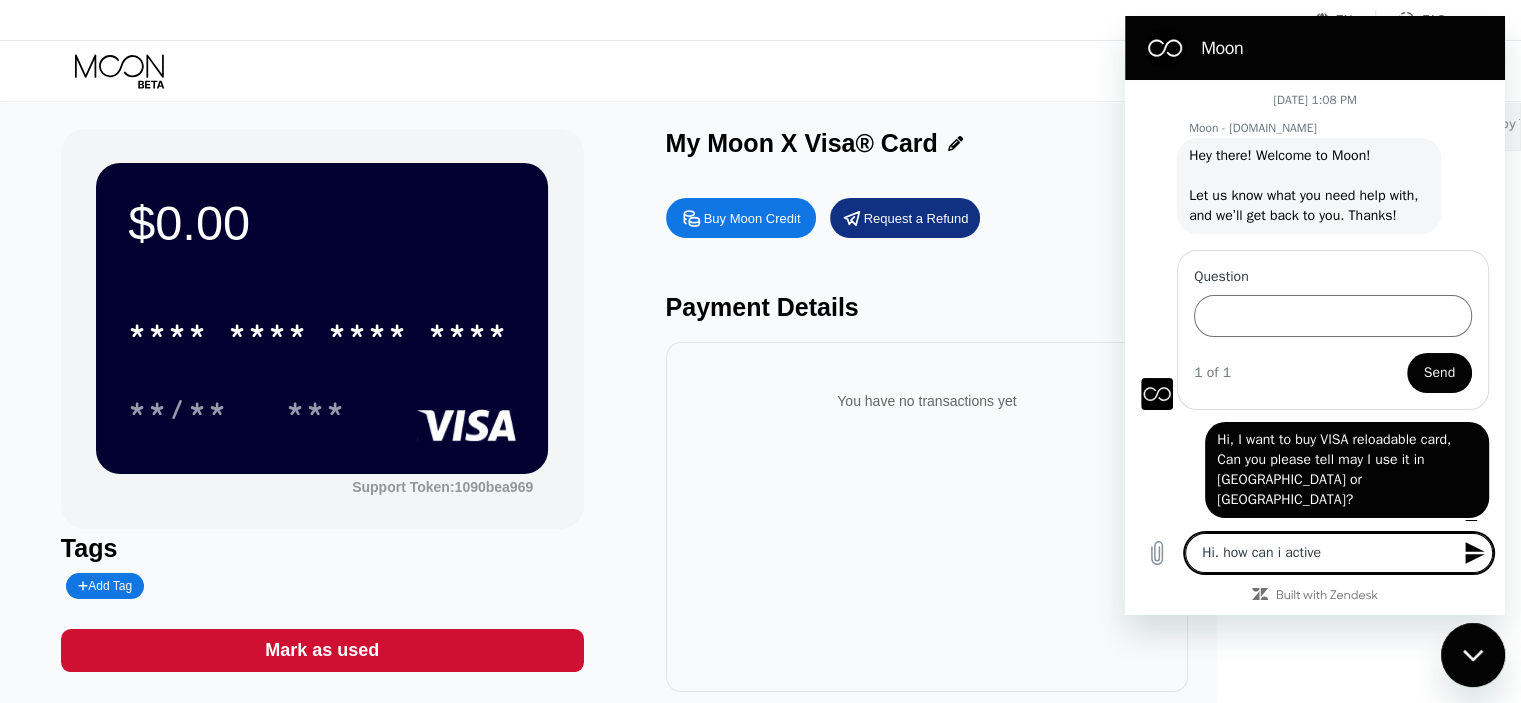 type on "Hi. how can i active" 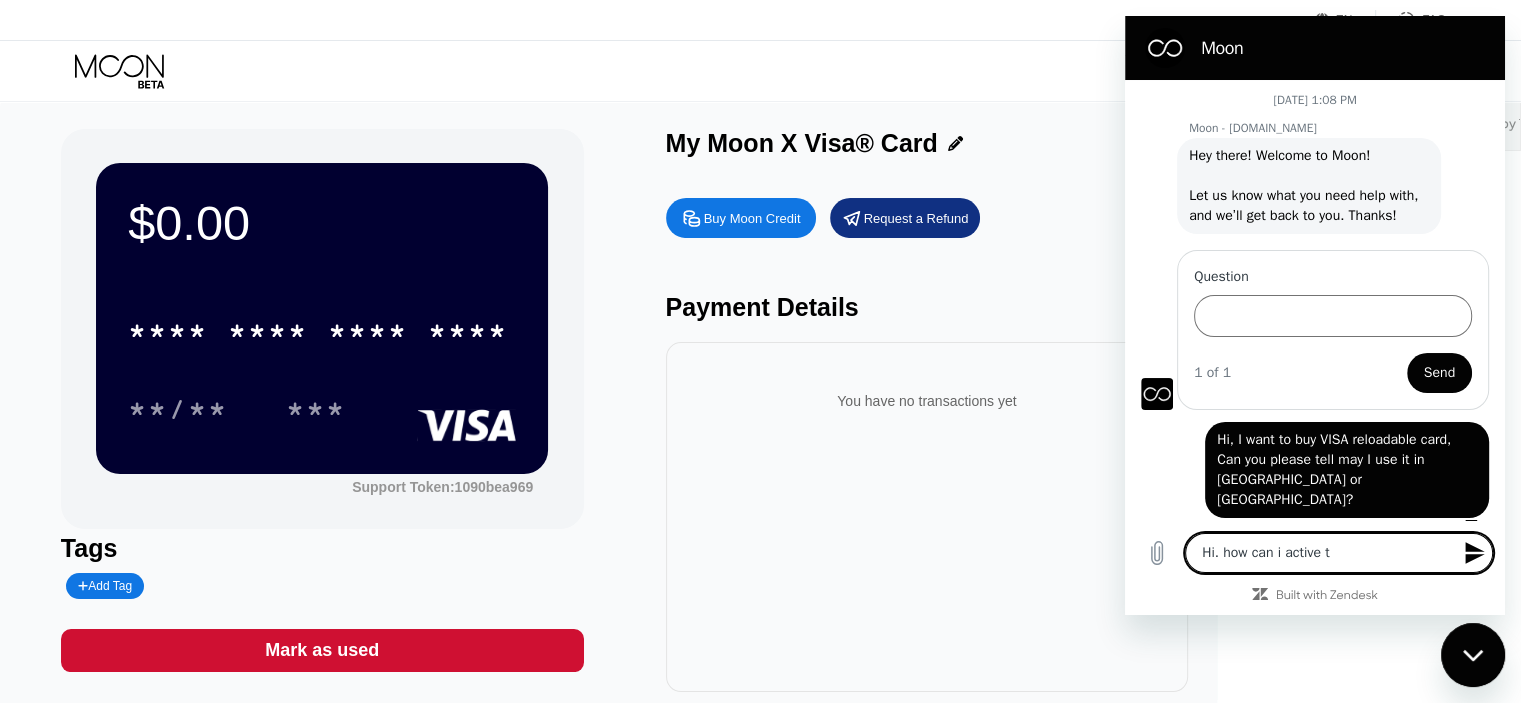 type on "Hi. how can i active th" 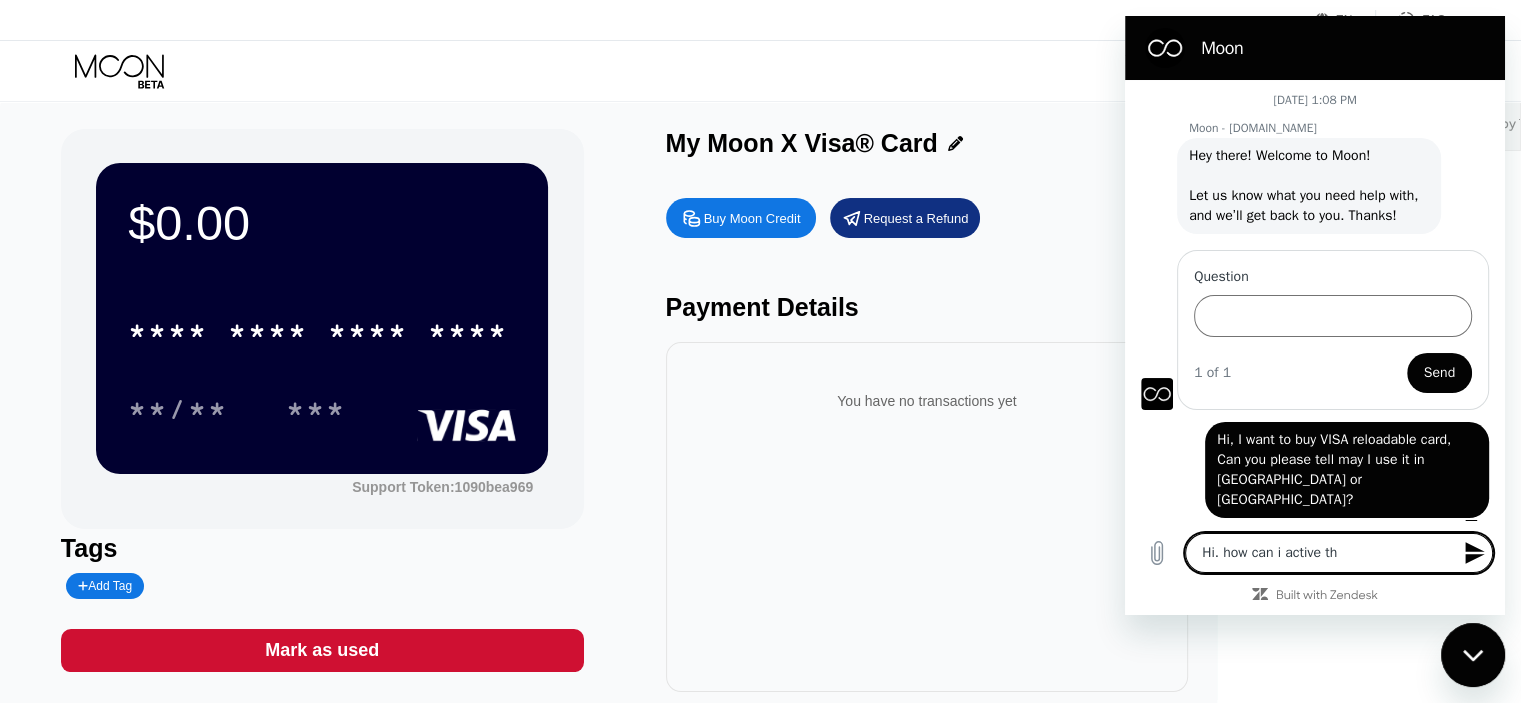 type on "x" 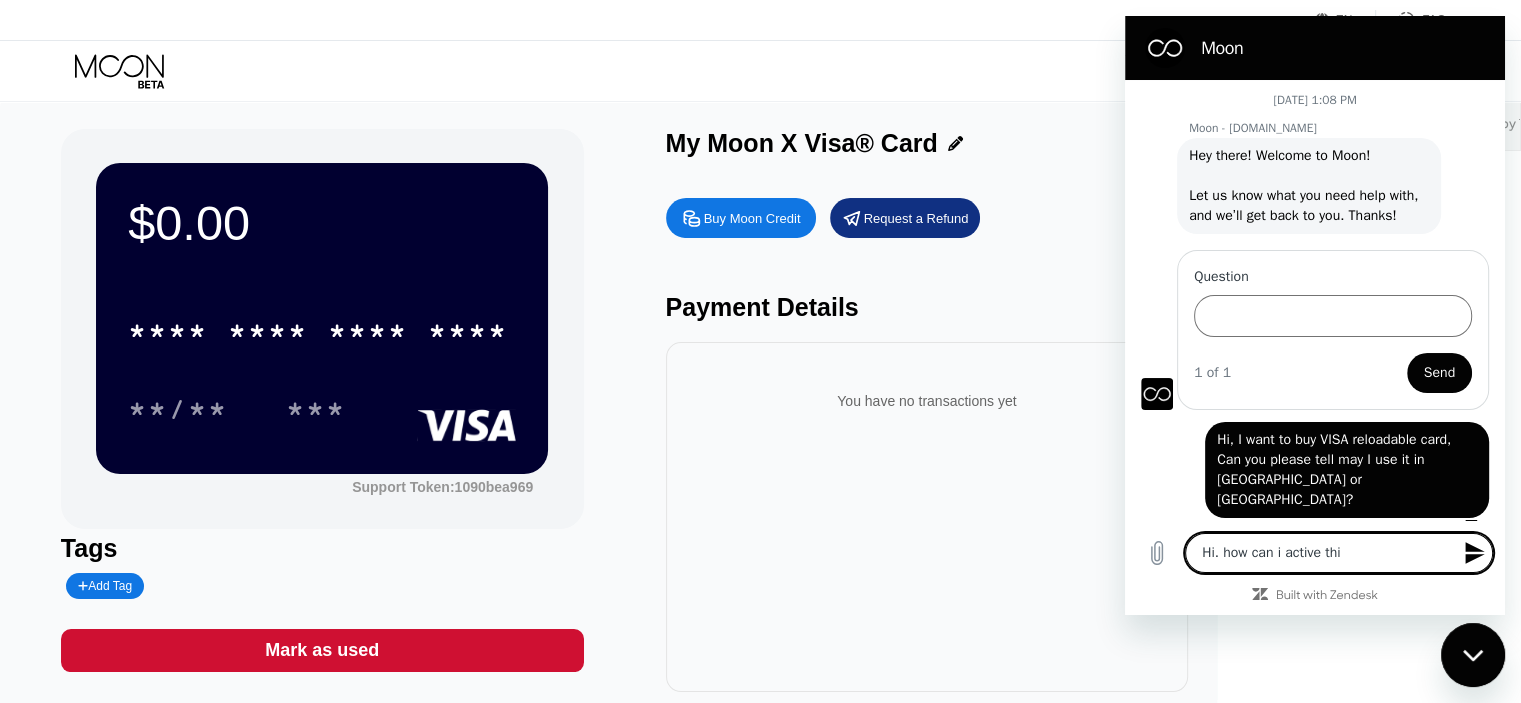 type on "Hi. how can i active this" 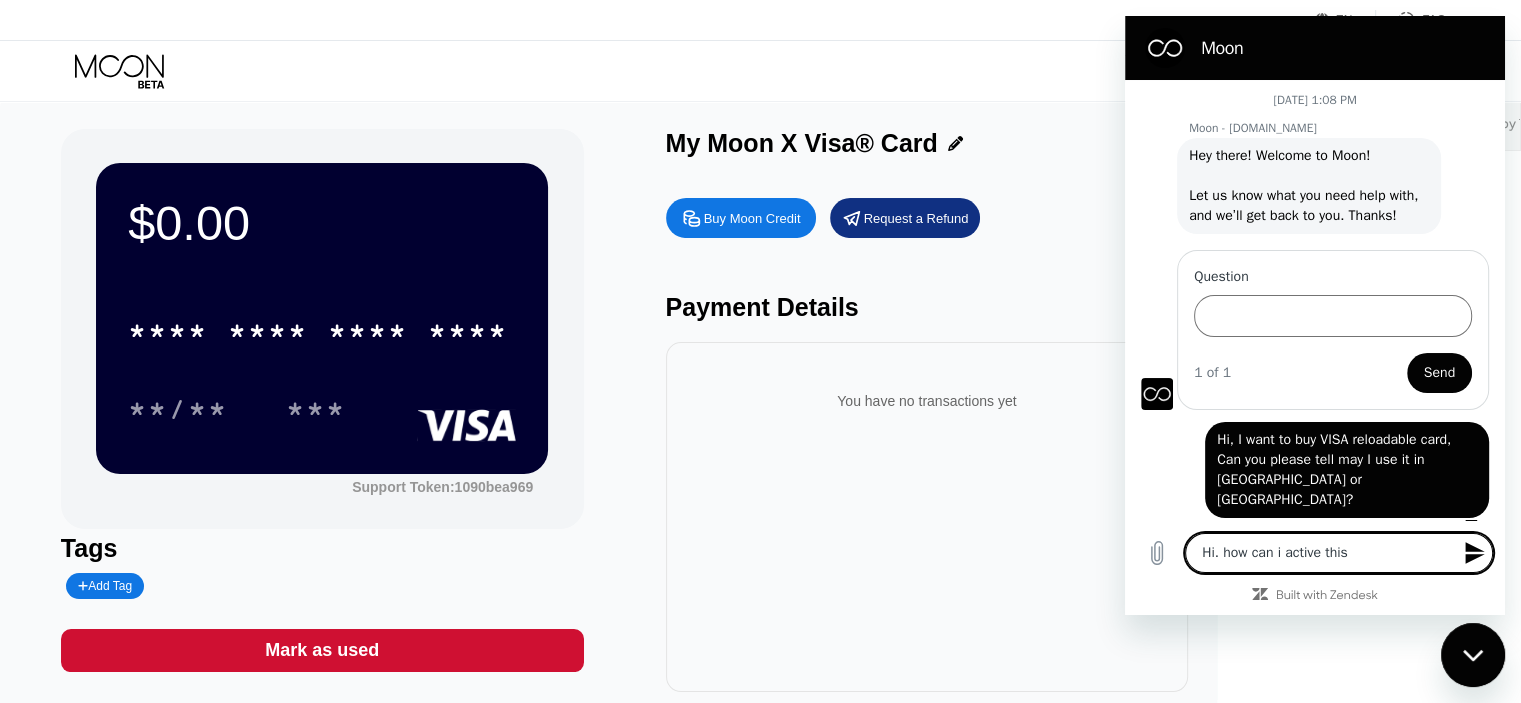 type on "Hi. how can i active this" 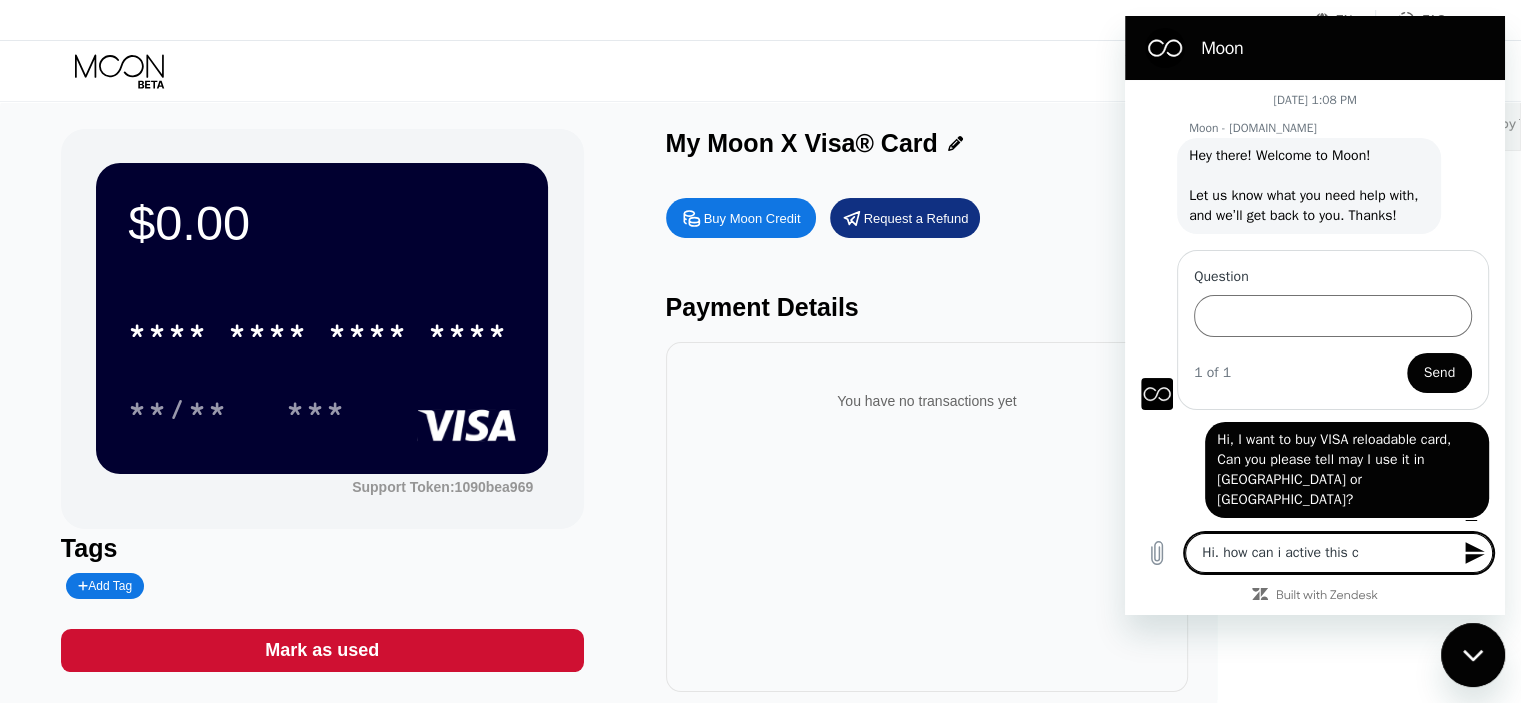 type on "Hi. how can i active this ca" 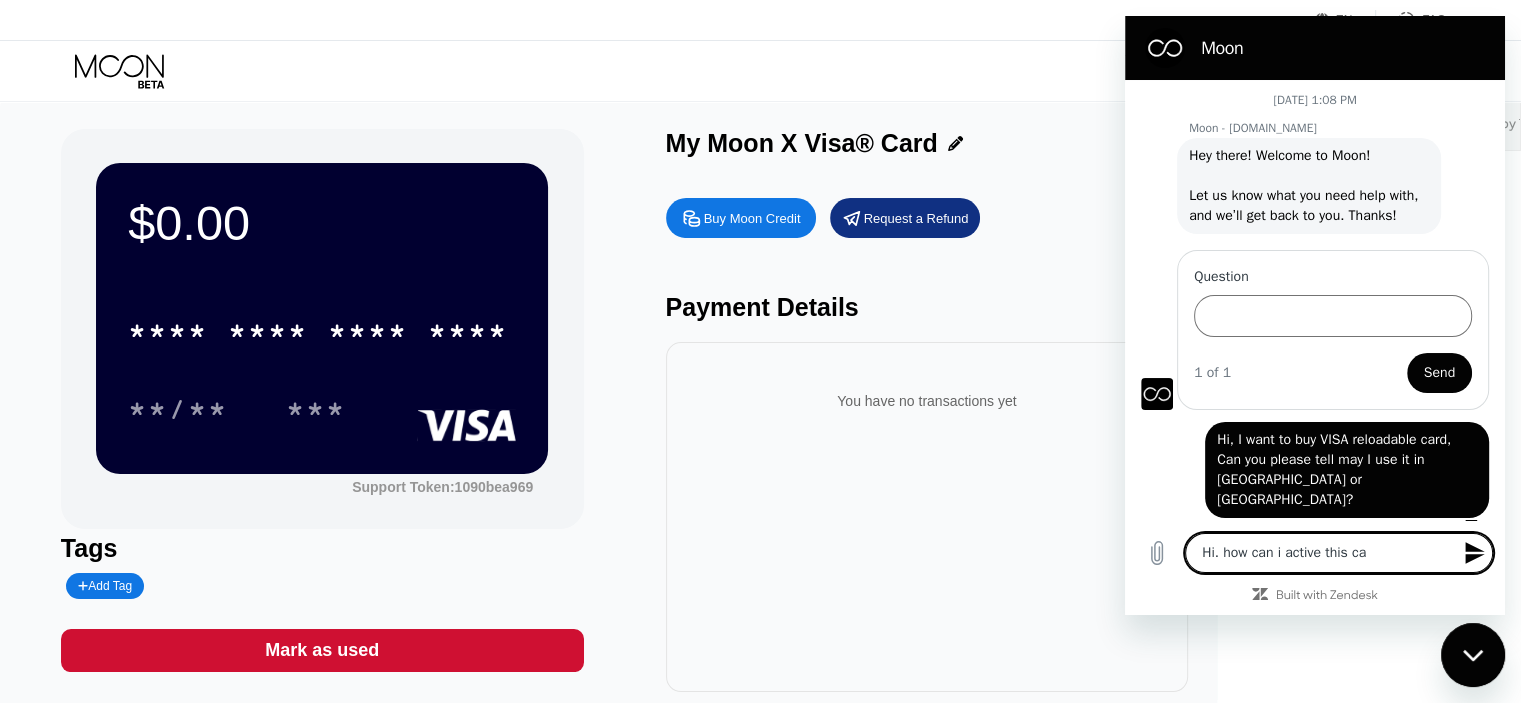 type on "Hi. how can i active this car" 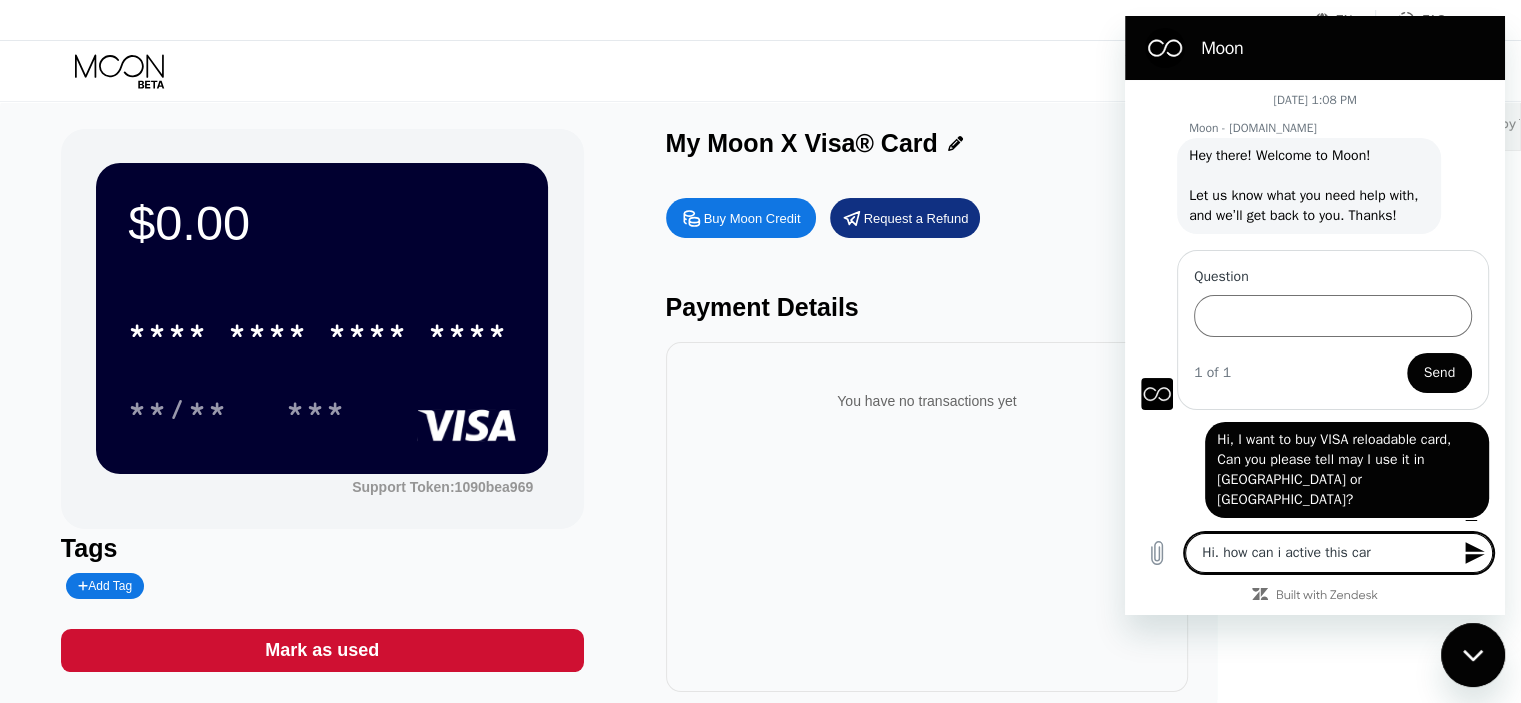 type on "Hi. how can i active this card" 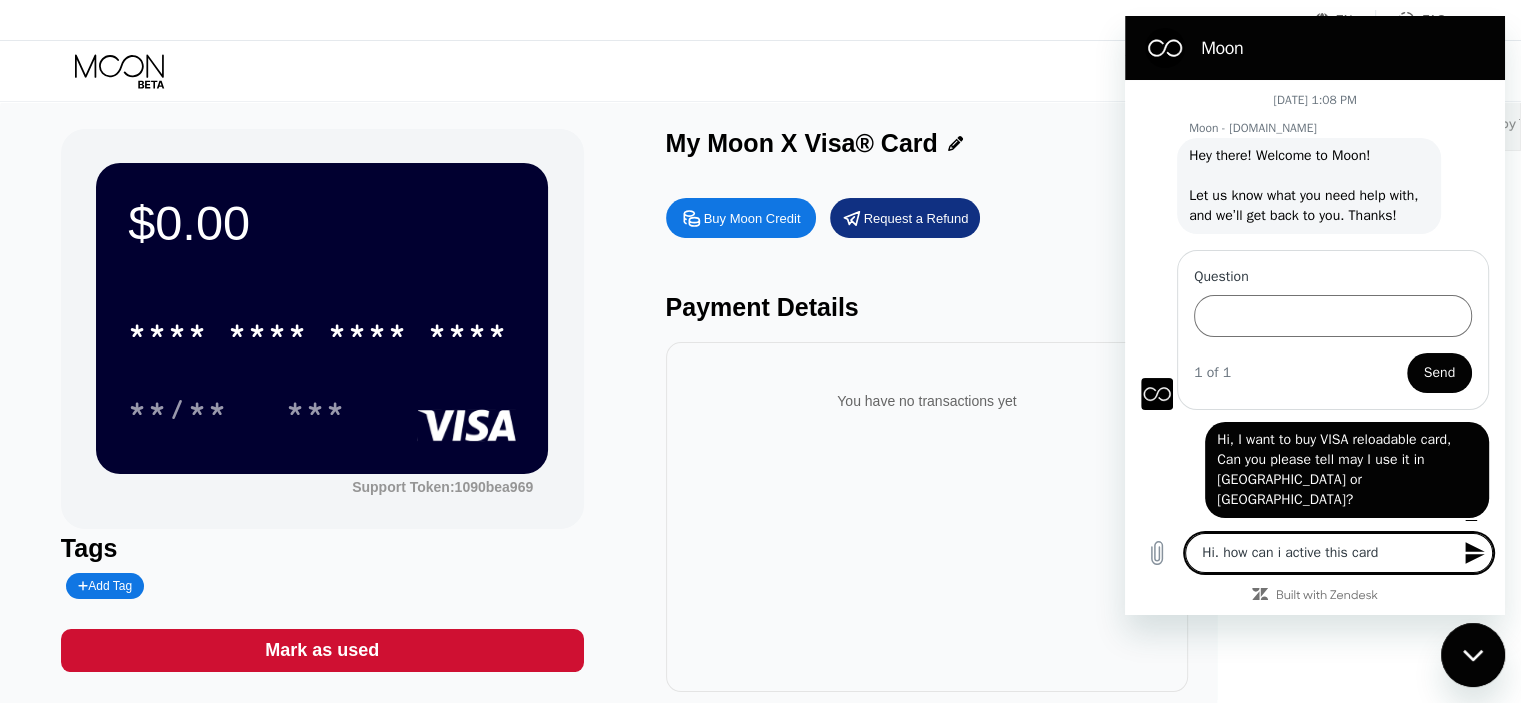 type on "Hi. how can i active this card?" 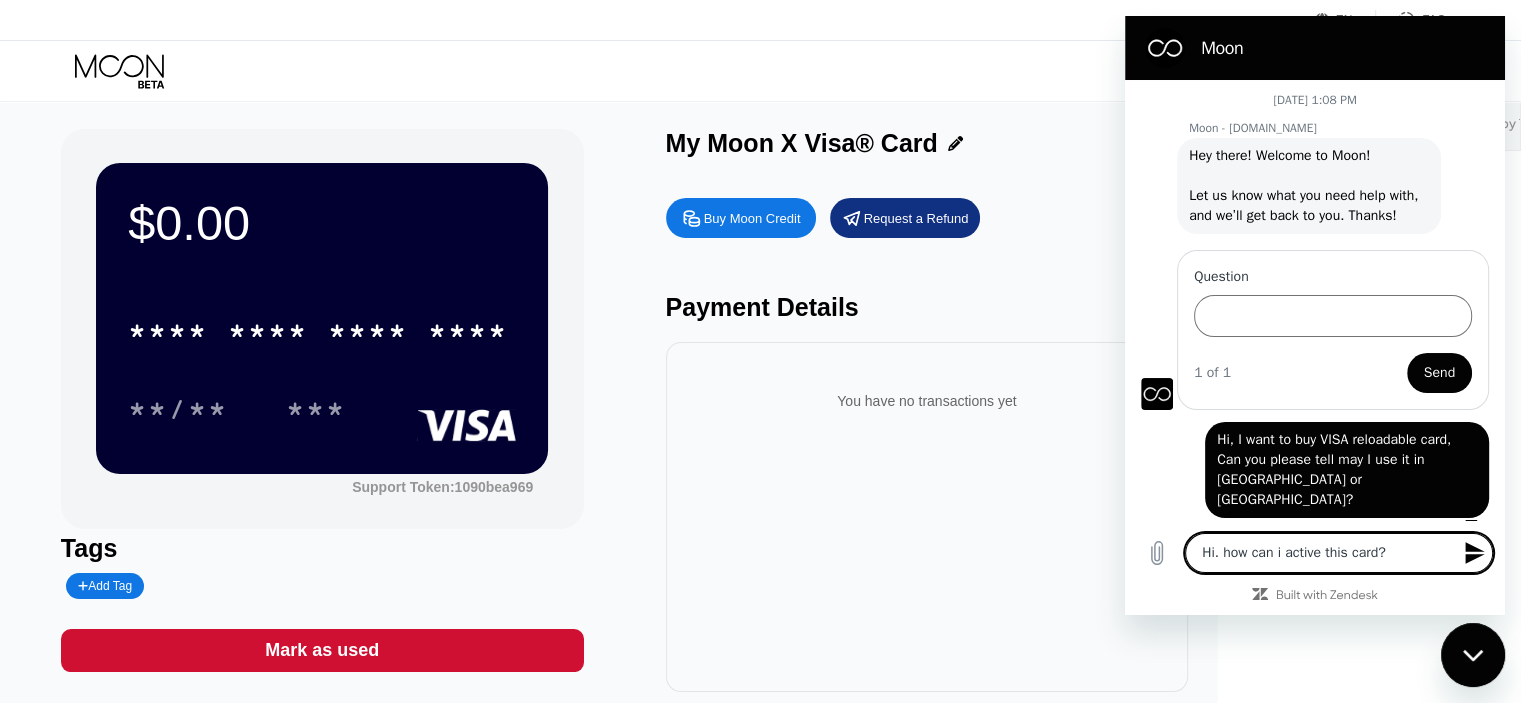 type on "Hi. how can i active this card?" 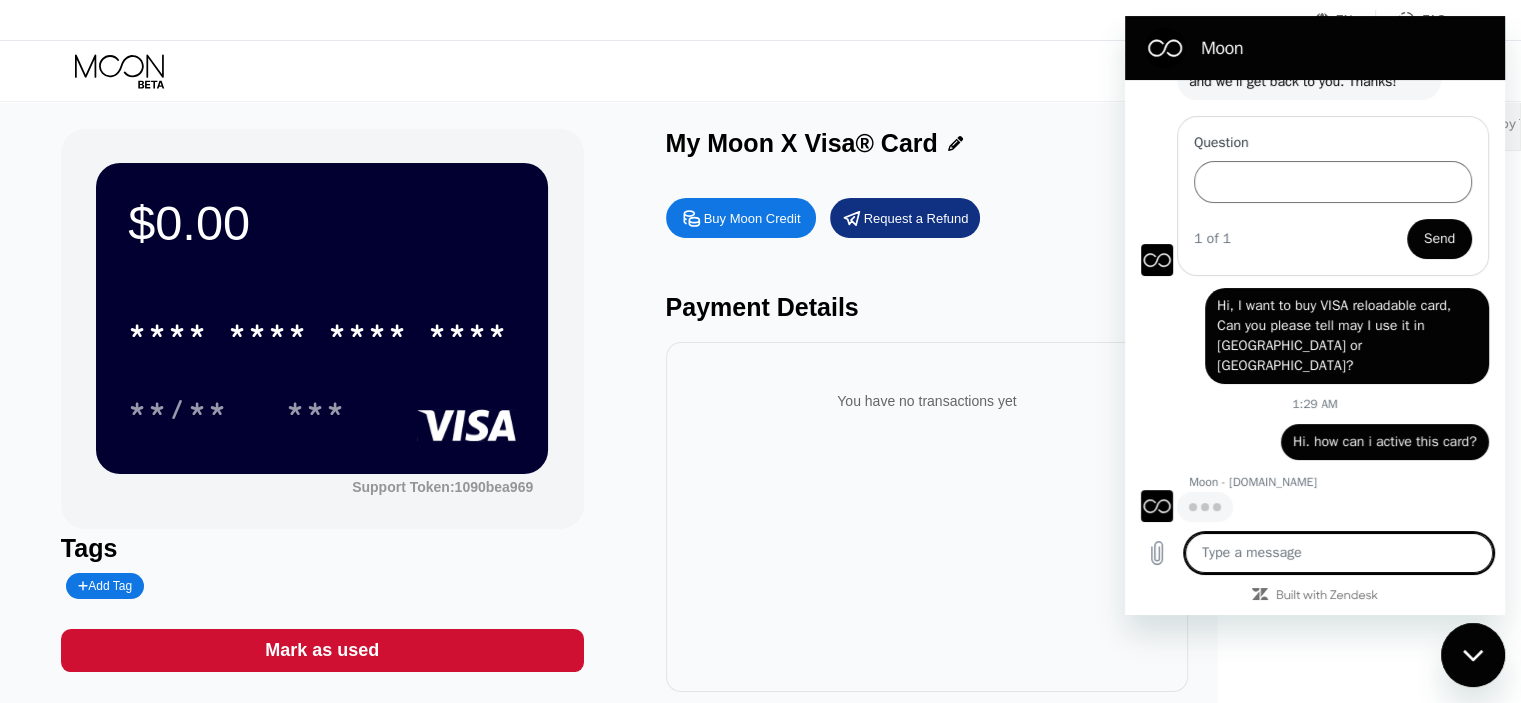 scroll, scrollTop: 132, scrollLeft: 0, axis: vertical 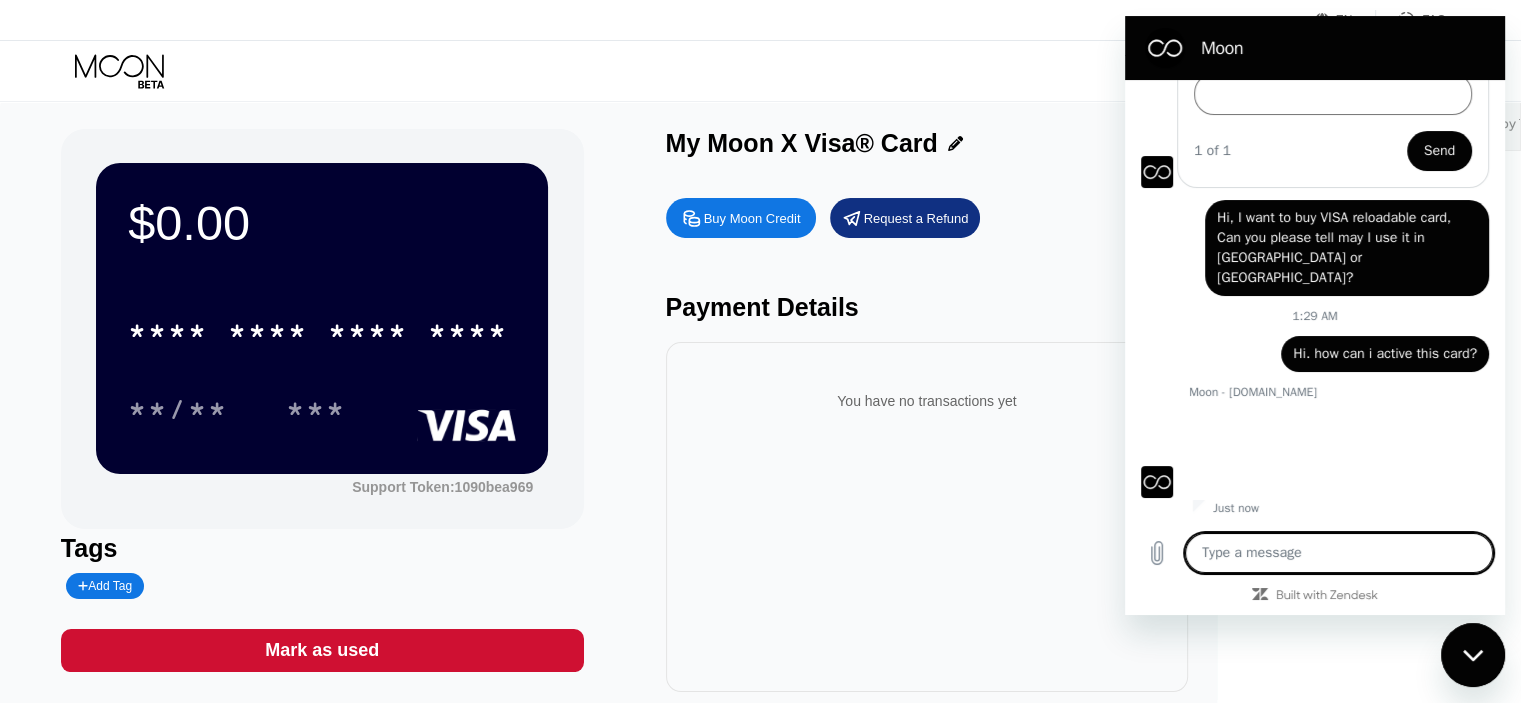 type on "x" 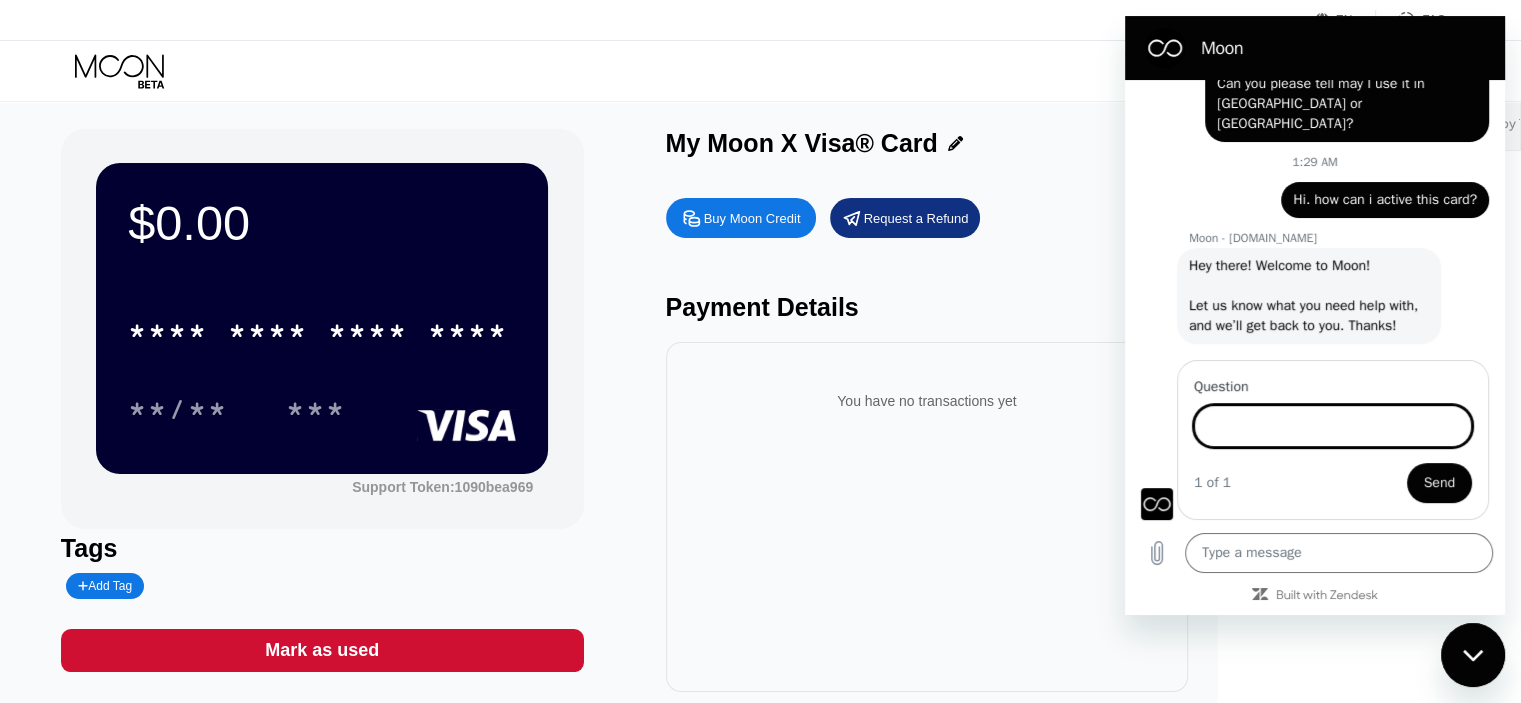 scroll, scrollTop: 393, scrollLeft: 0, axis: vertical 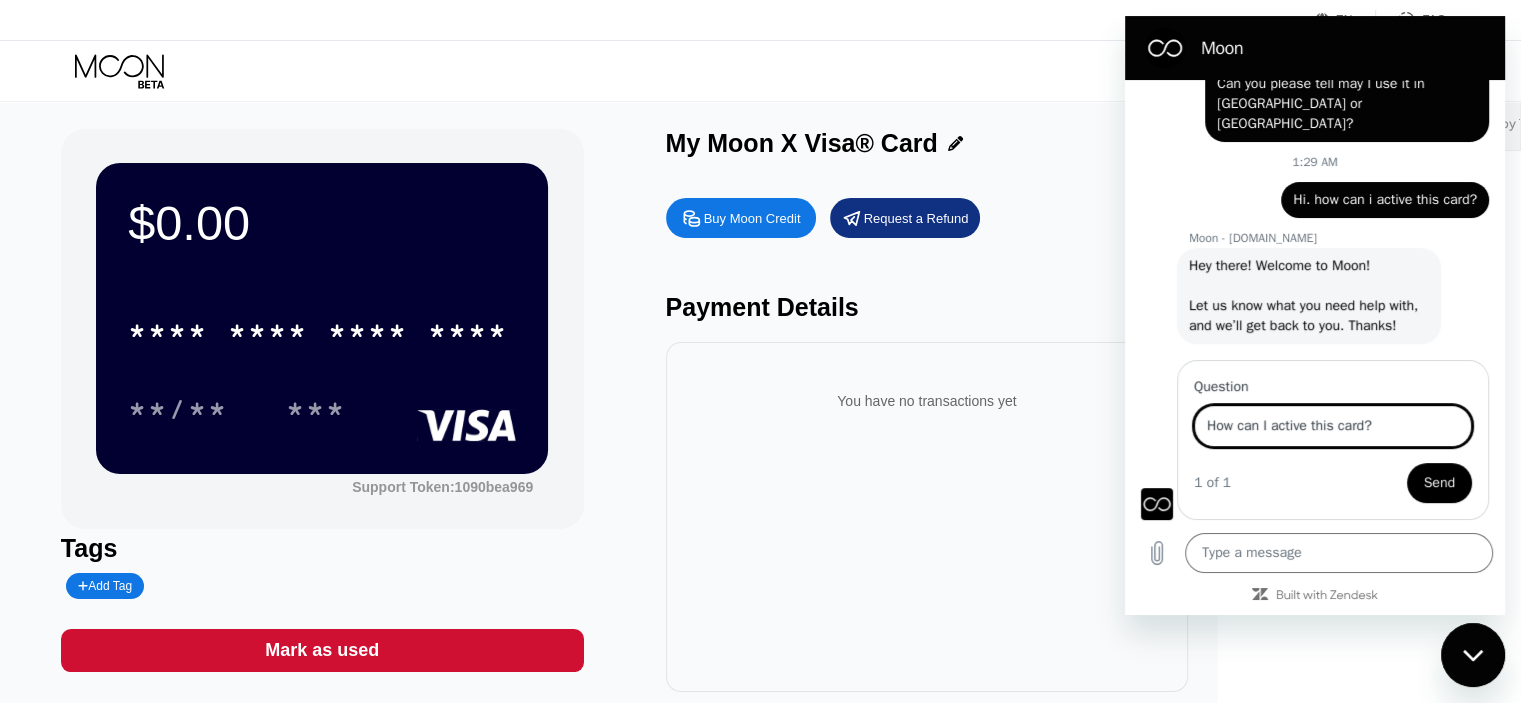 type on "How can I active this card?" 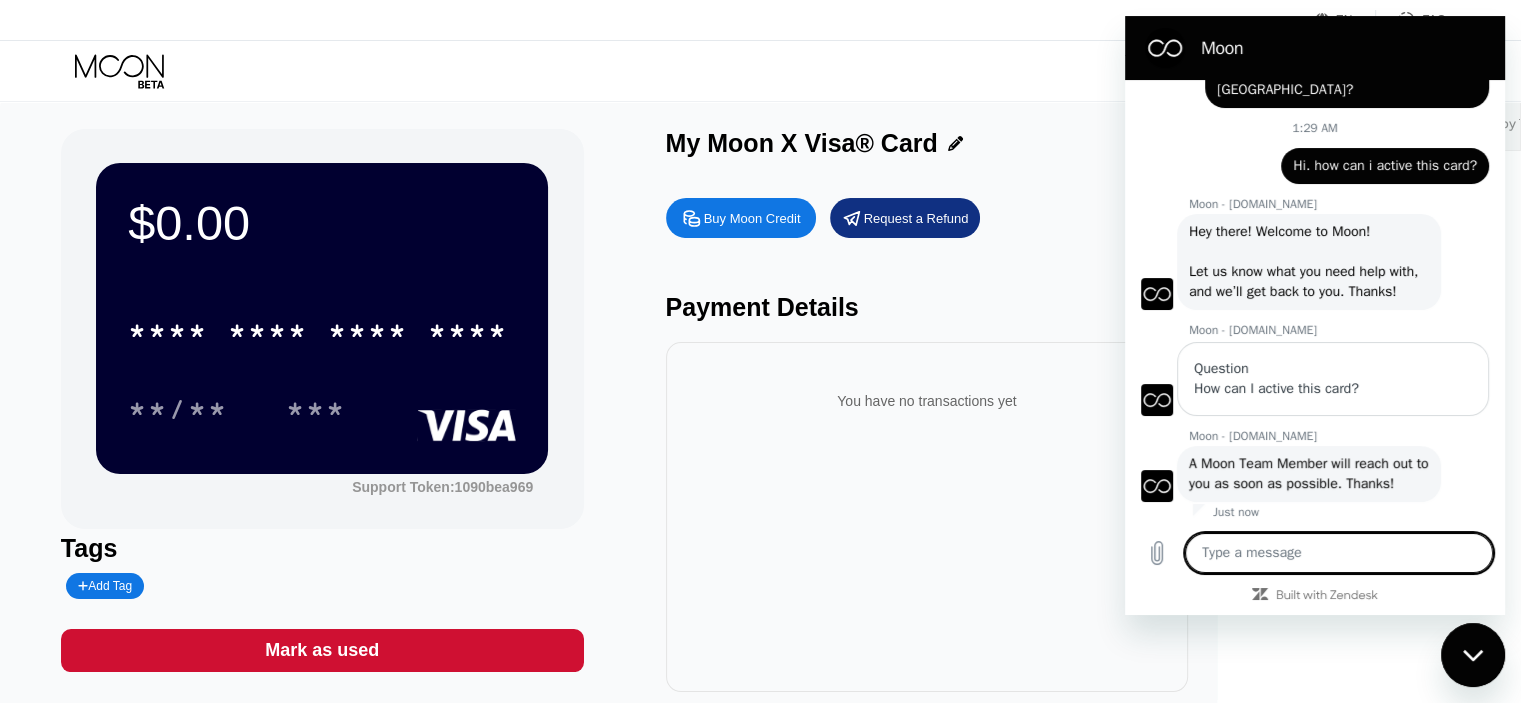 scroll, scrollTop: 452, scrollLeft: 0, axis: vertical 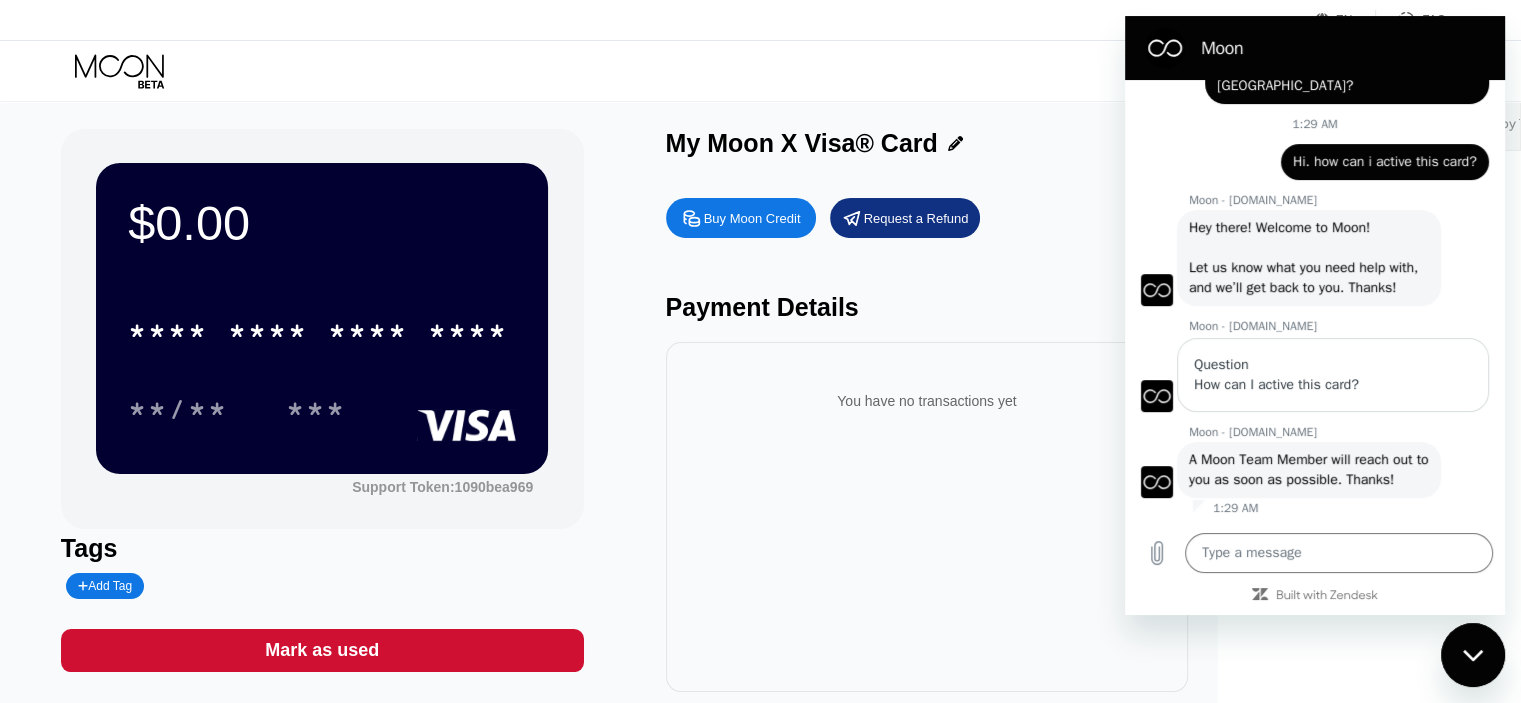click at bounding box center [1473, 655] 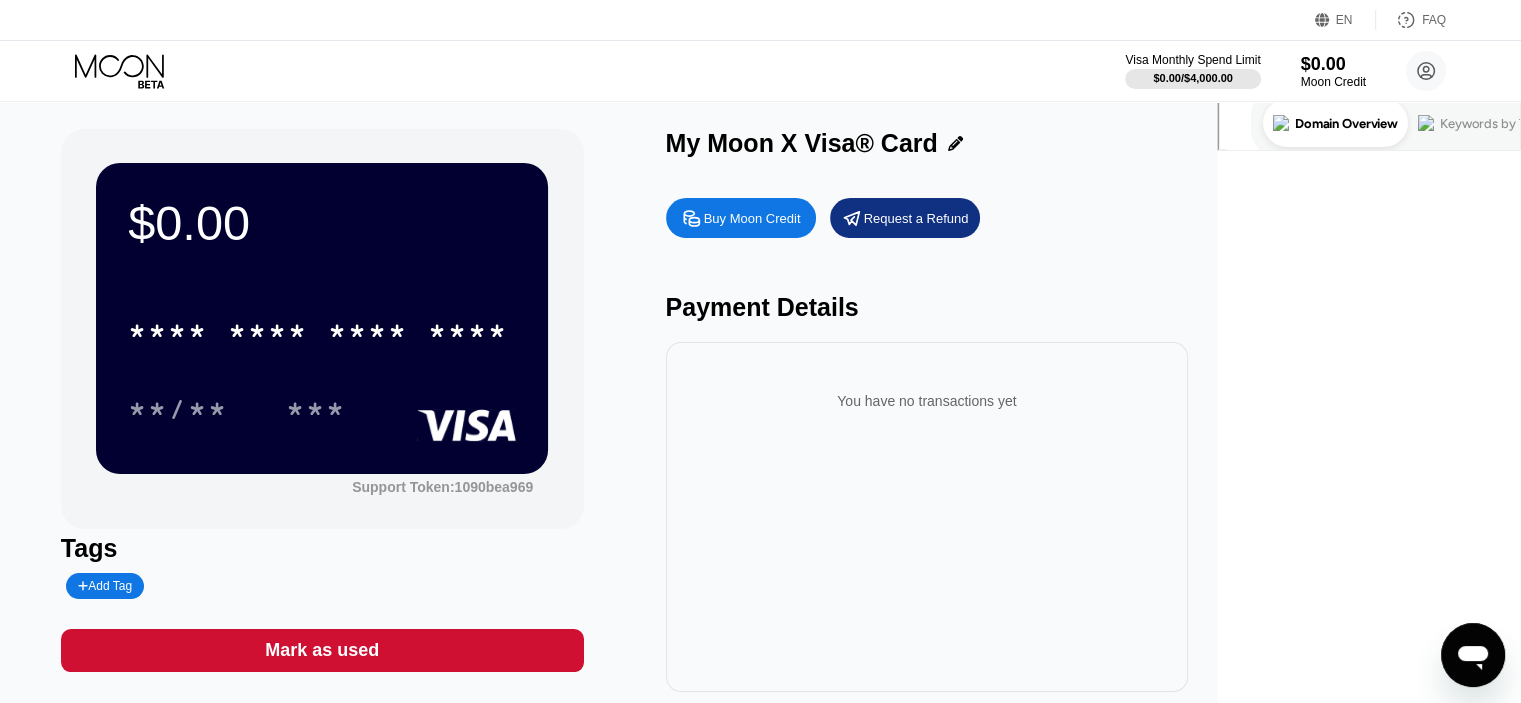 scroll, scrollTop: 0, scrollLeft: 0, axis: both 